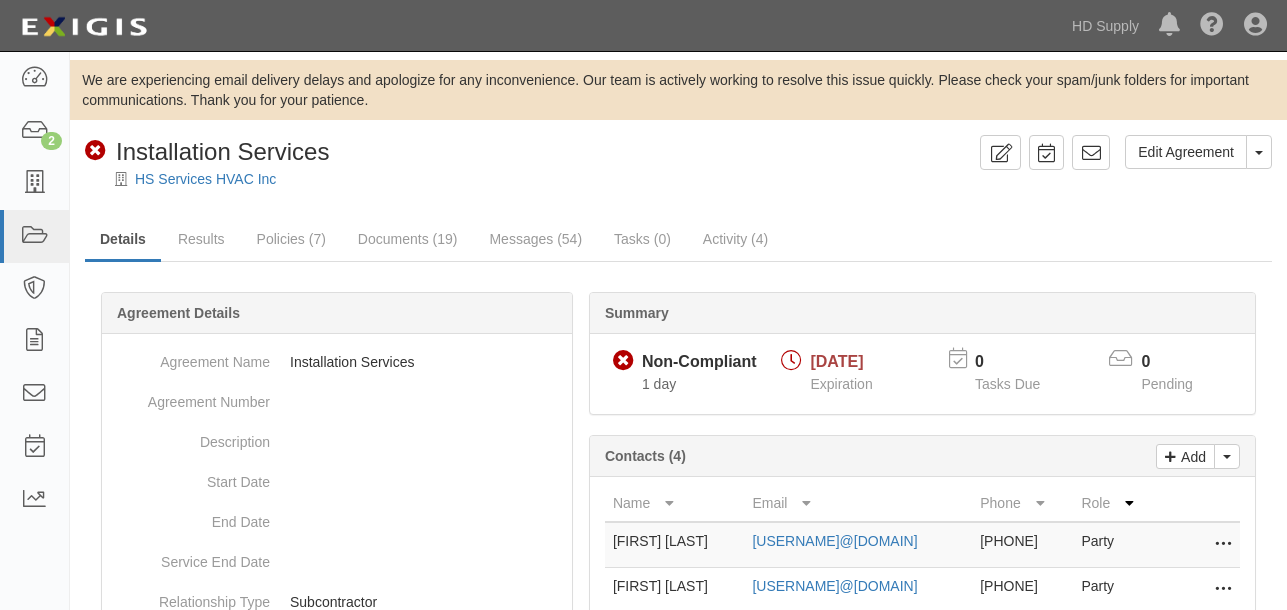 scroll, scrollTop: 324, scrollLeft: 0, axis: vertical 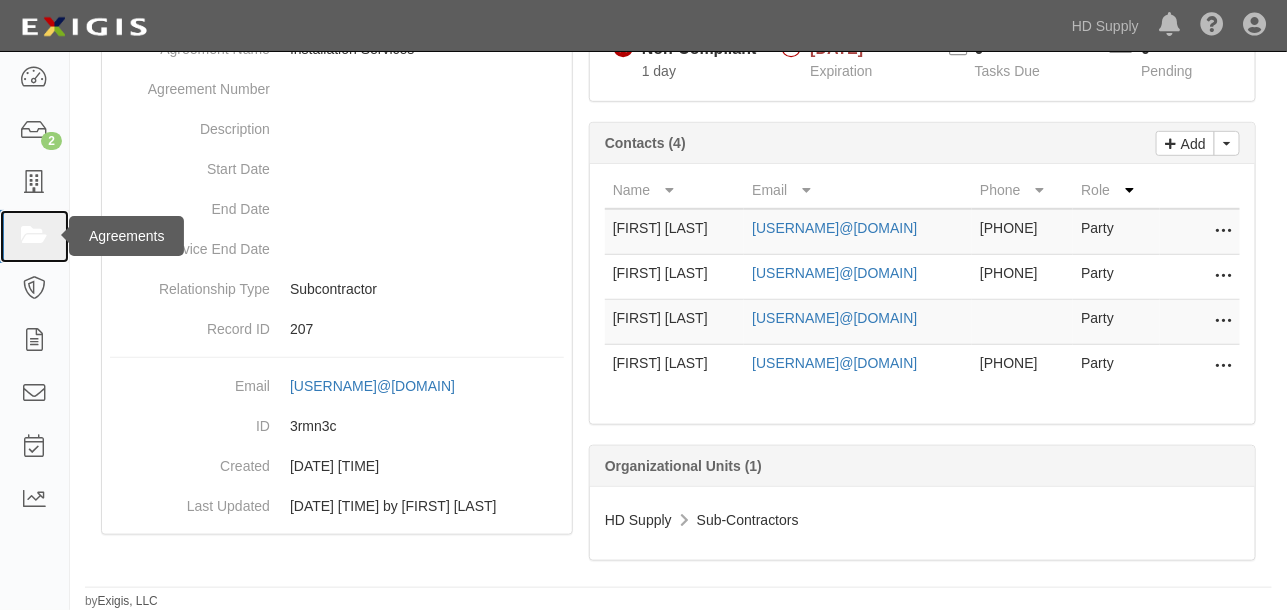 click at bounding box center [34, 236] 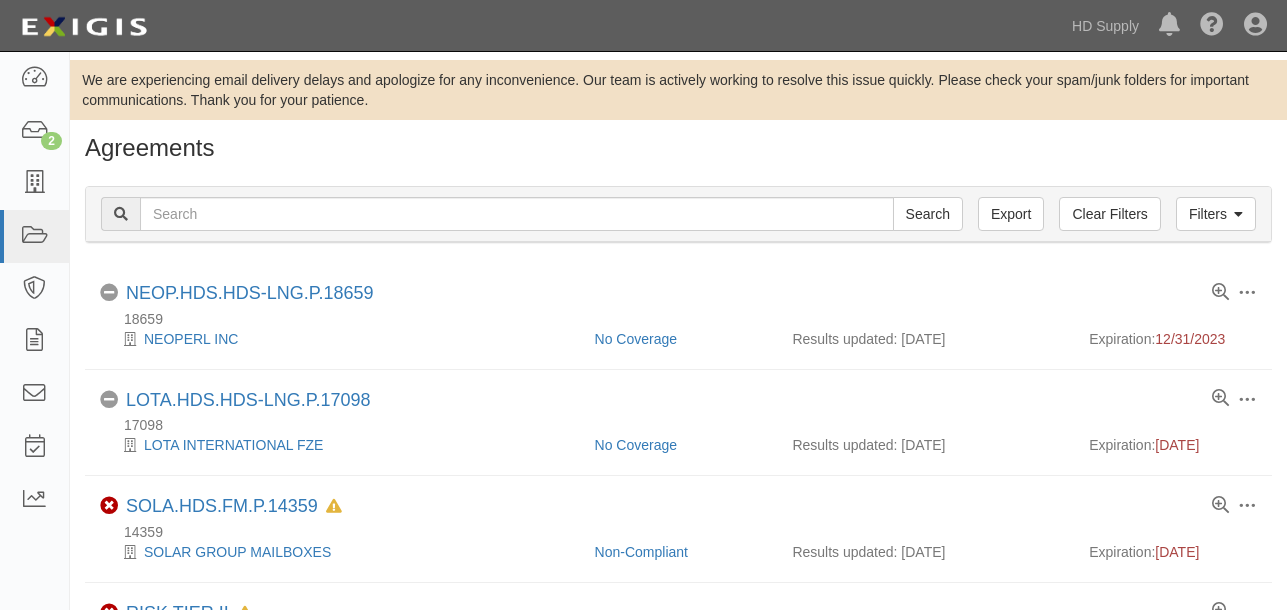 scroll, scrollTop: 0, scrollLeft: 0, axis: both 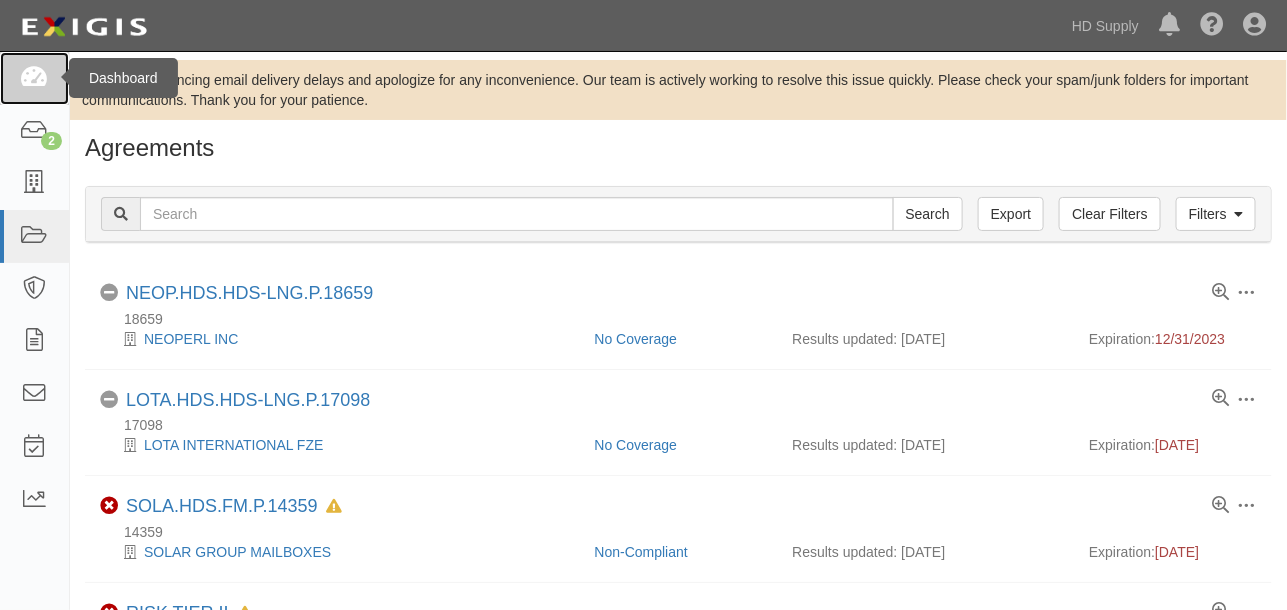 click at bounding box center (34, 78) 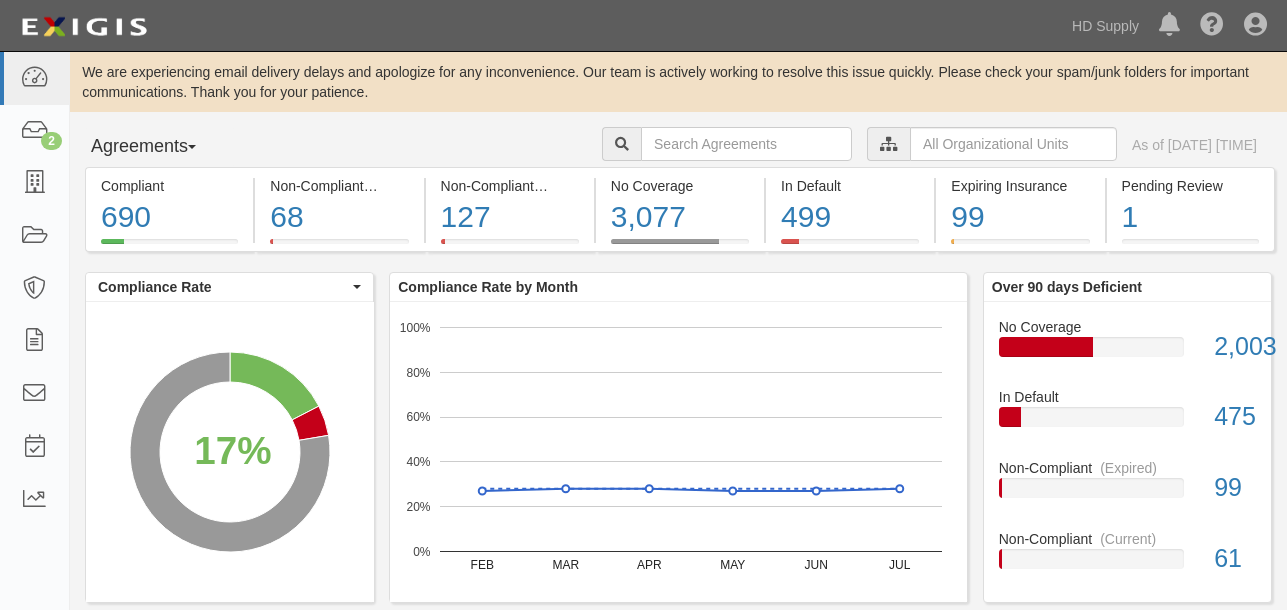 scroll, scrollTop: 0, scrollLeft: 0, axis: both 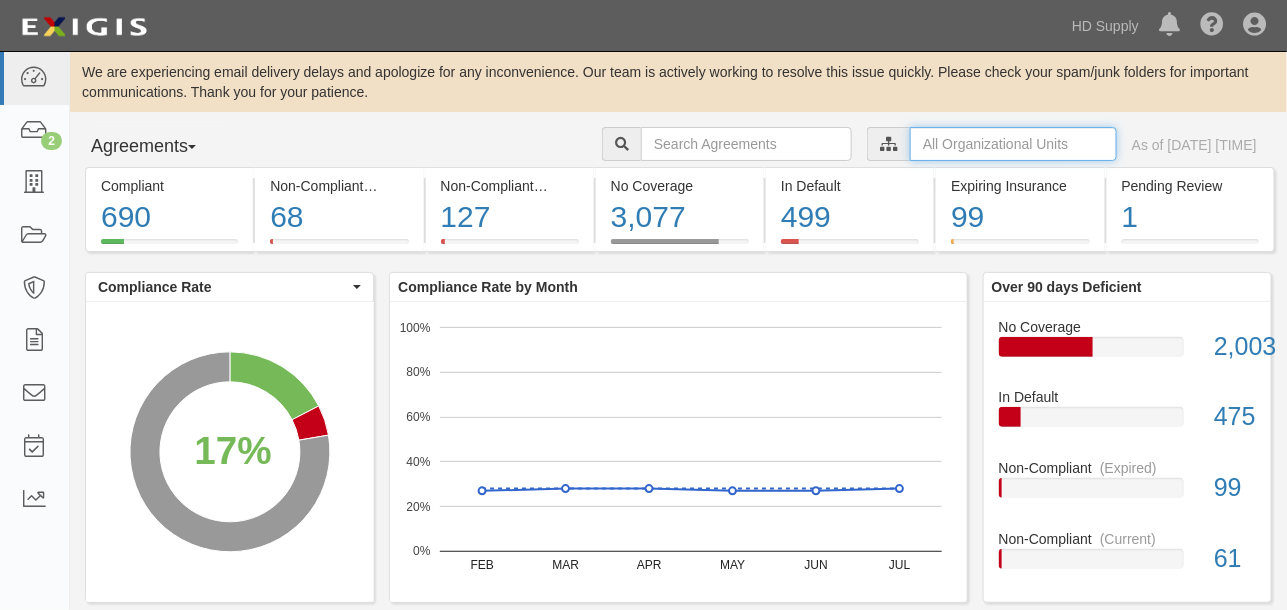 click at bounding box center [1013, 144] 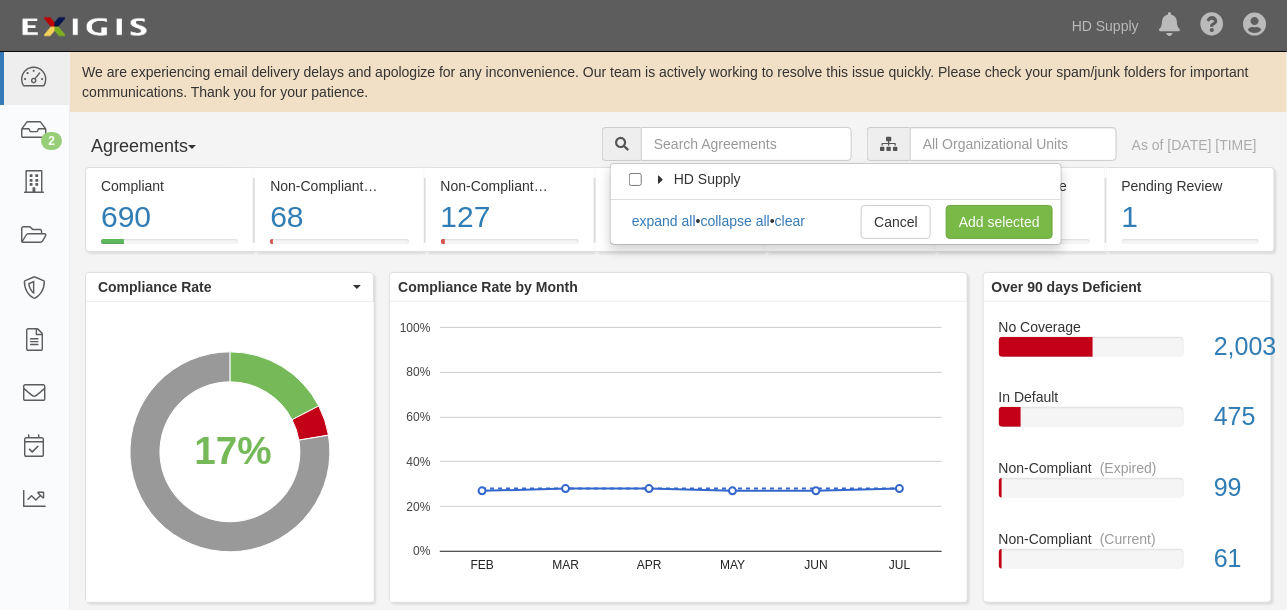 click at bounding box center (662, 180) 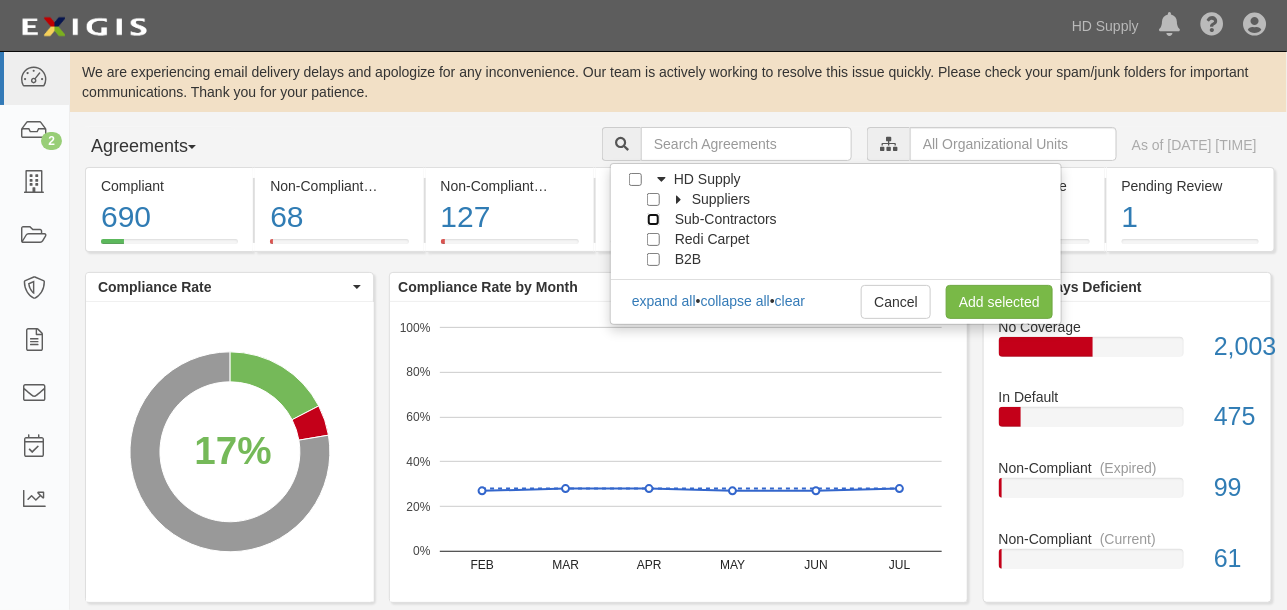 click on "Sub-Contractors" at bounding box center (653, 219) 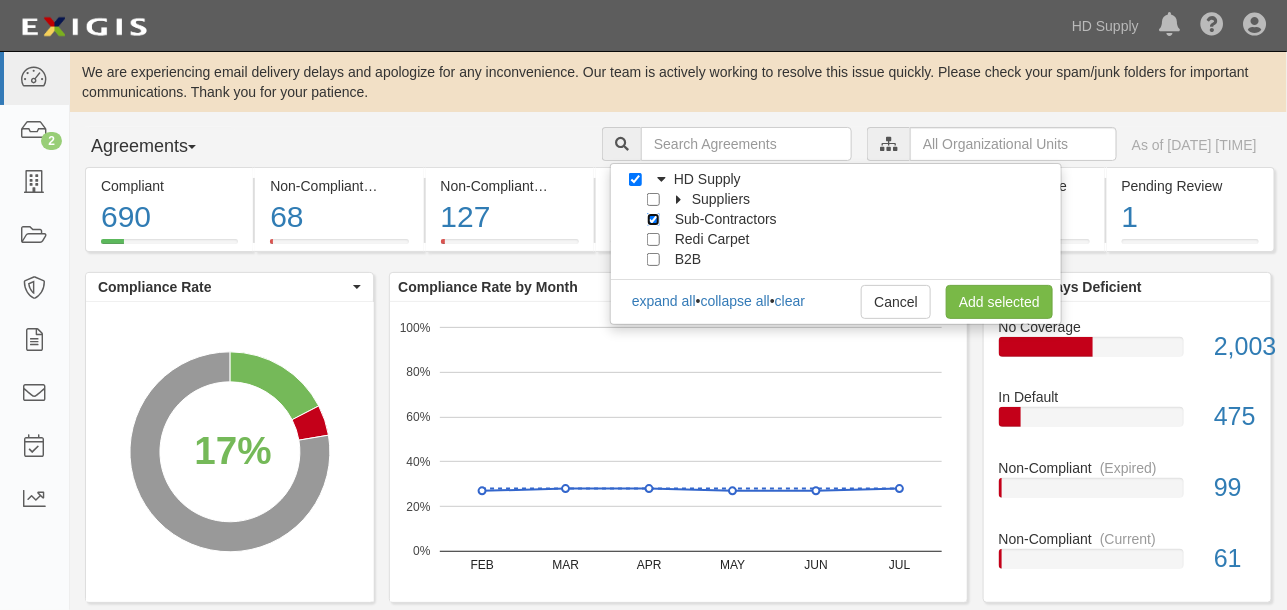 checkbox on "true" 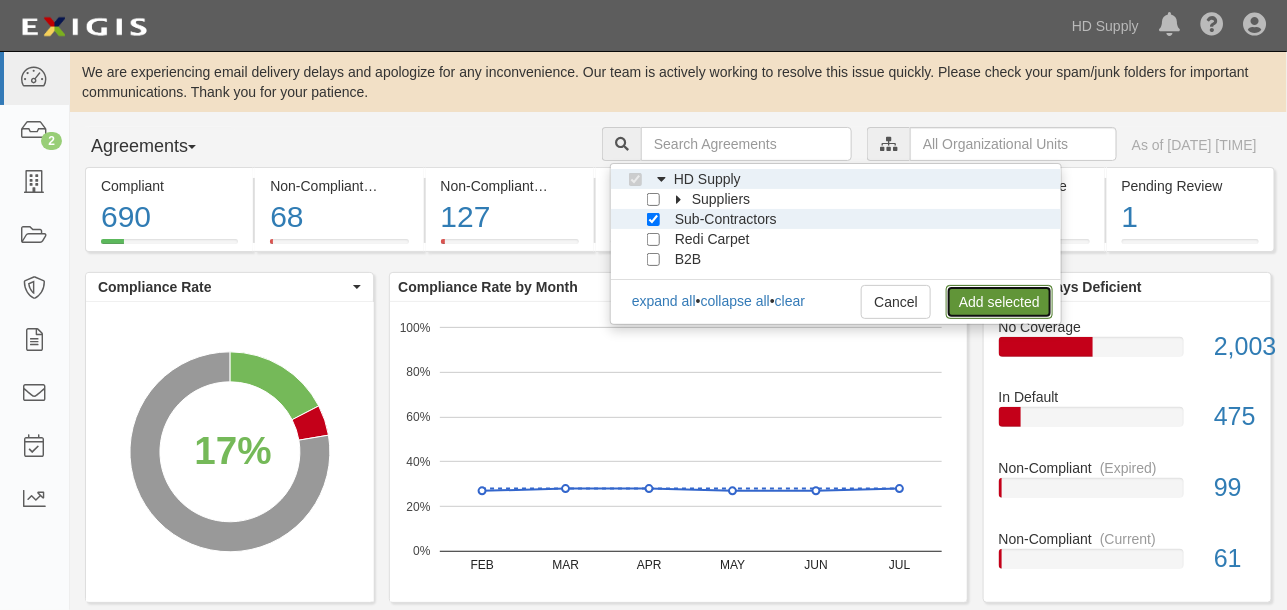 click on "Add selected" at bounding box center [999, 302] 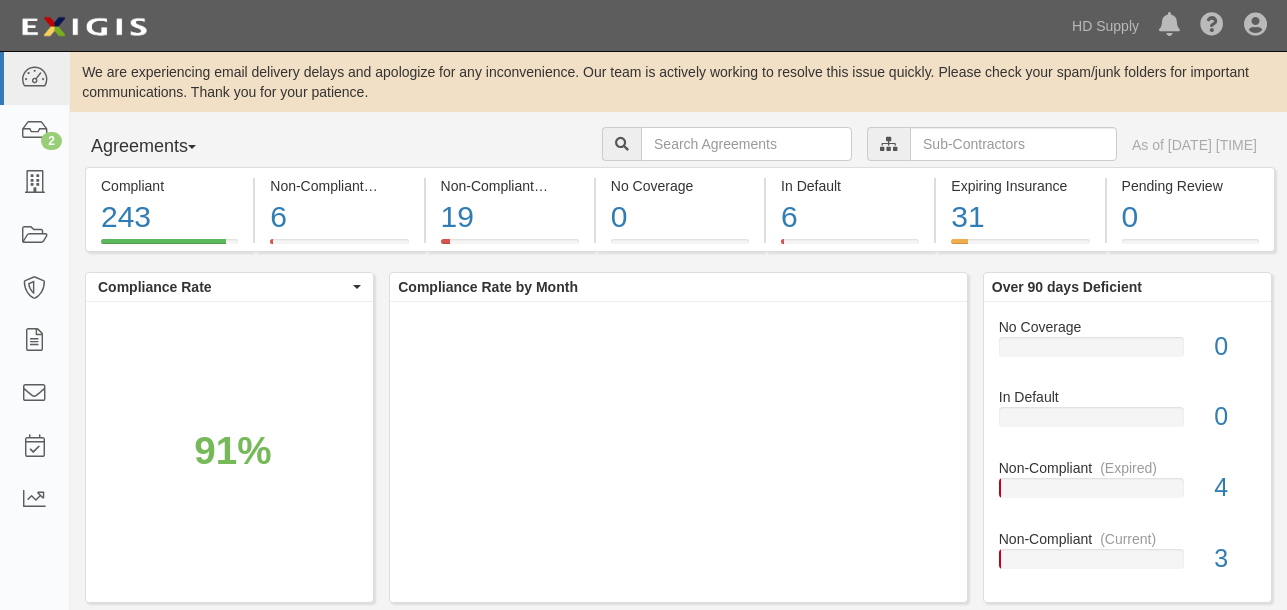 scroll, scrollTop: 0, scrollLeft: 0, axis: both 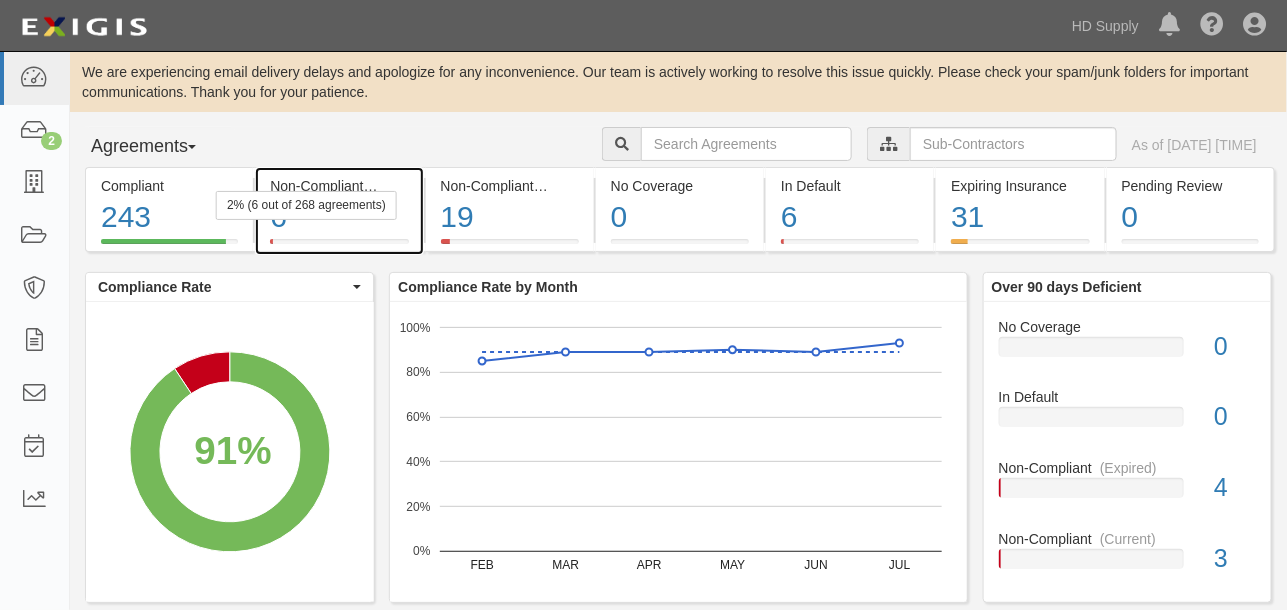 click on "6" at bounding box center (339, 217) 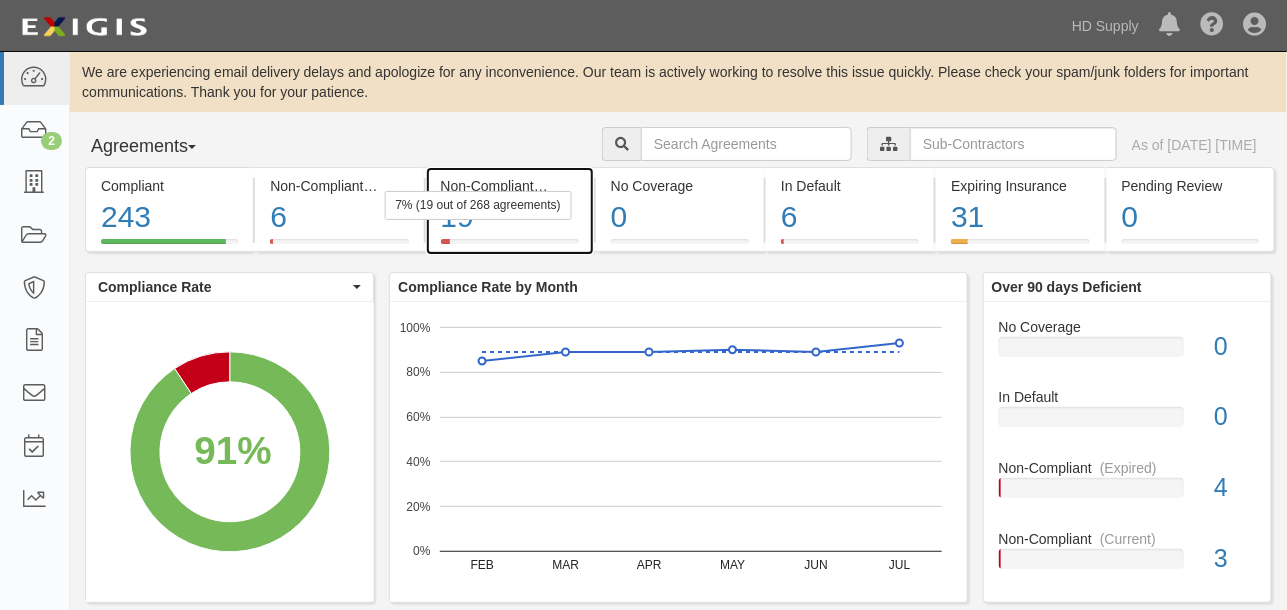click on "19" at bounding box center (510, 217) 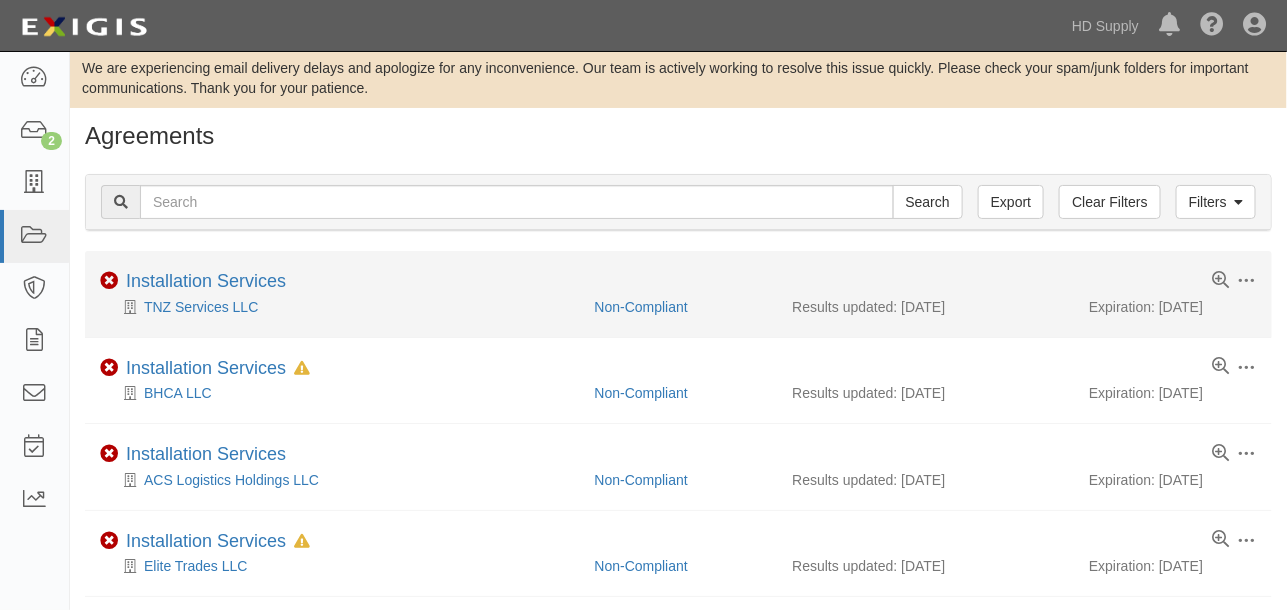 scroll, scrollTop: 0, scrollLeft: 0, axis: both 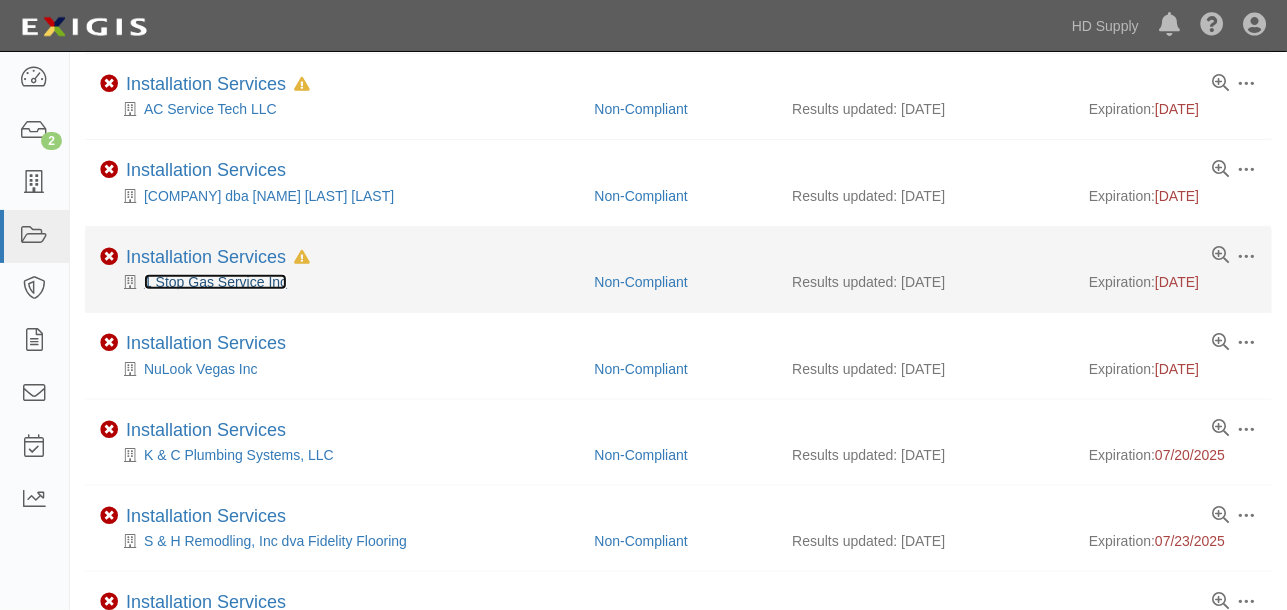 click on "1 Stop Gas Service Inc" at bounding box center [215, 282] 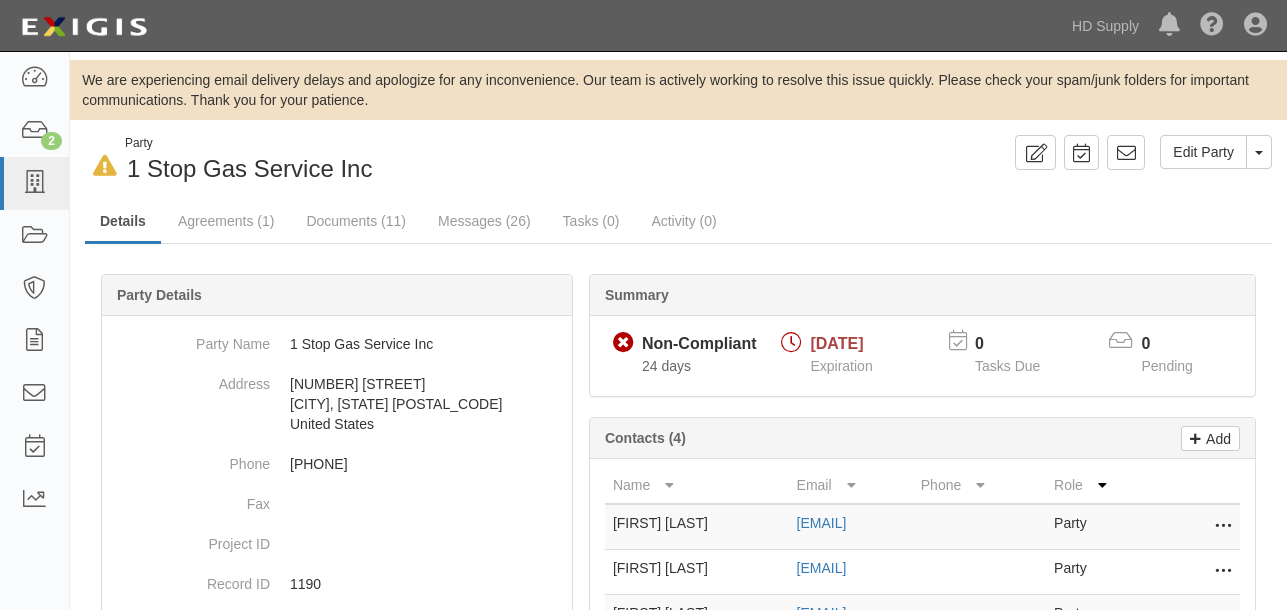 scroll, scrollTop: 0, scrollLeft: 0, axis: both 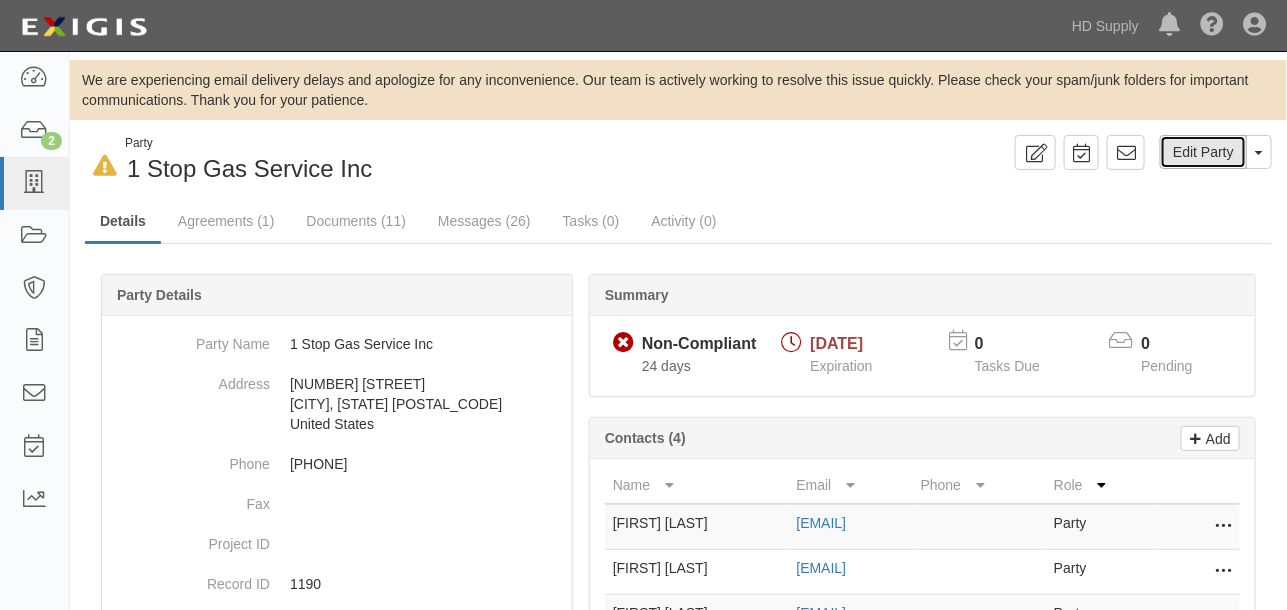 click on "Edit Party" at bounding box center [1203, 152] 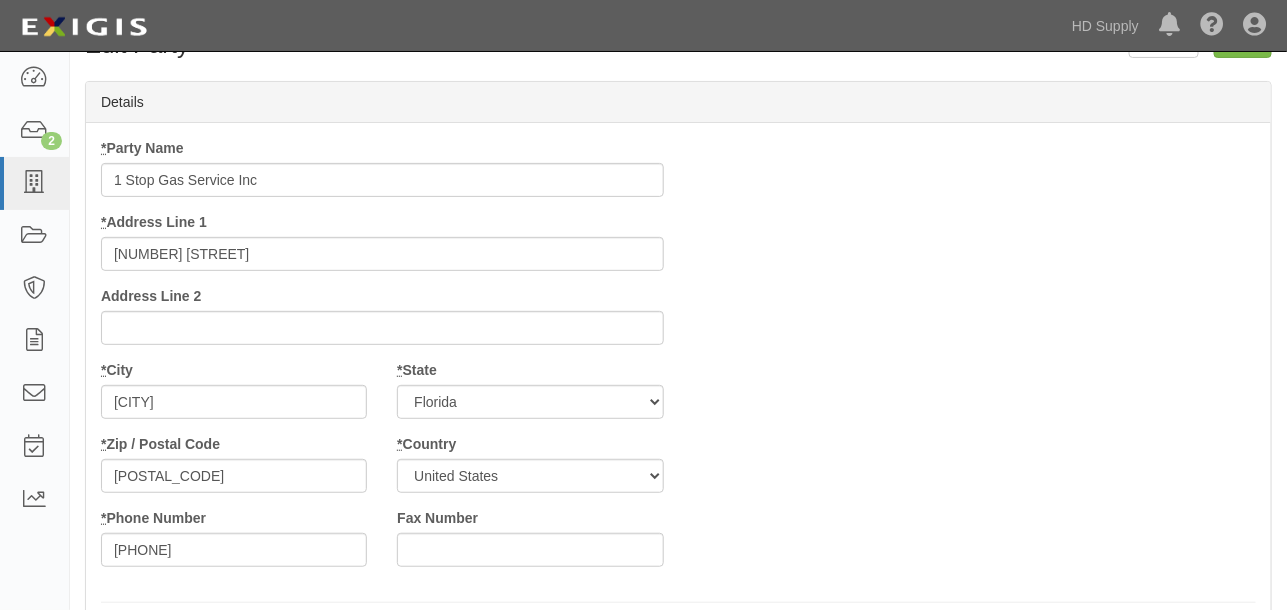 scroll, scrollTop: 0, scrollLeft: 0, axis: both 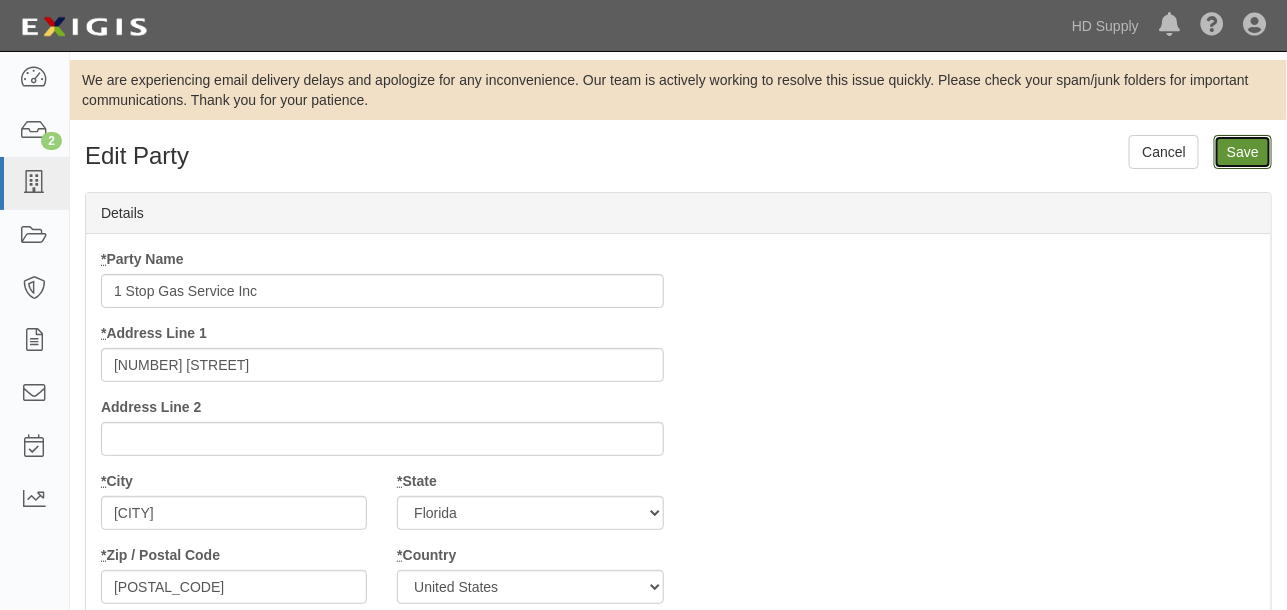 drag, startPoint x: 1250, startPoint y: 158, endPoint x: 1110, endPoint y: 180, distance: 141.71803 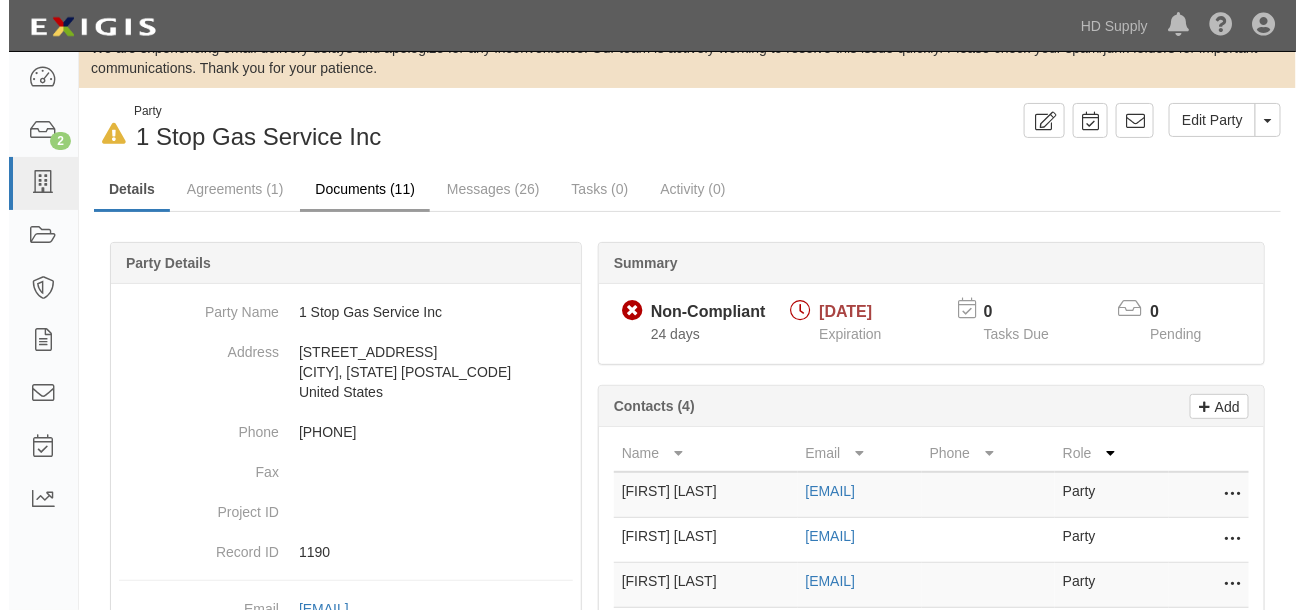 scroll, scrollTop: 0, scrollLeft: 0, axis: both 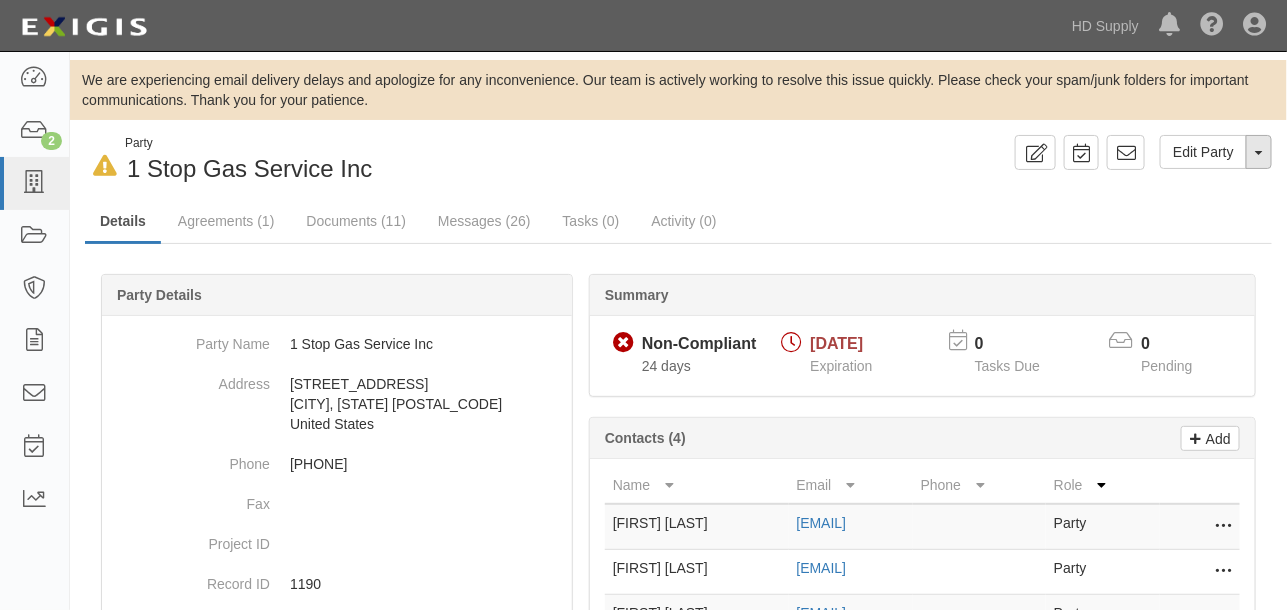 click on "Toggle Party Dropdown" at bounding box center [1259, 152] 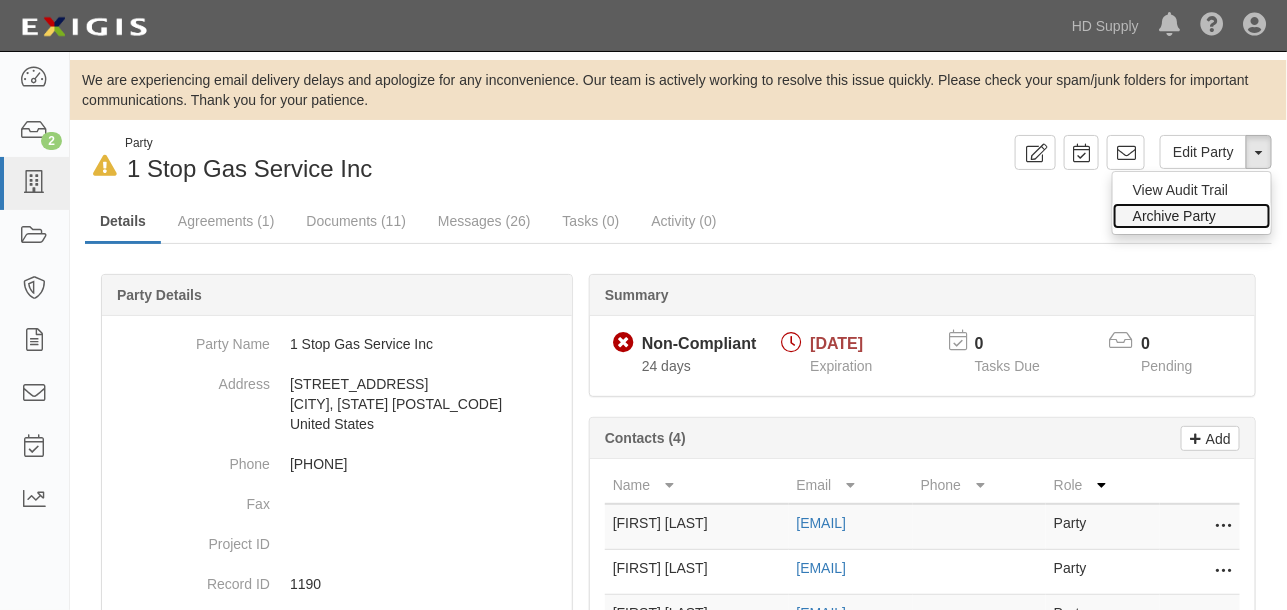 click on "Archive Party" at bounding box center (1192, 216) 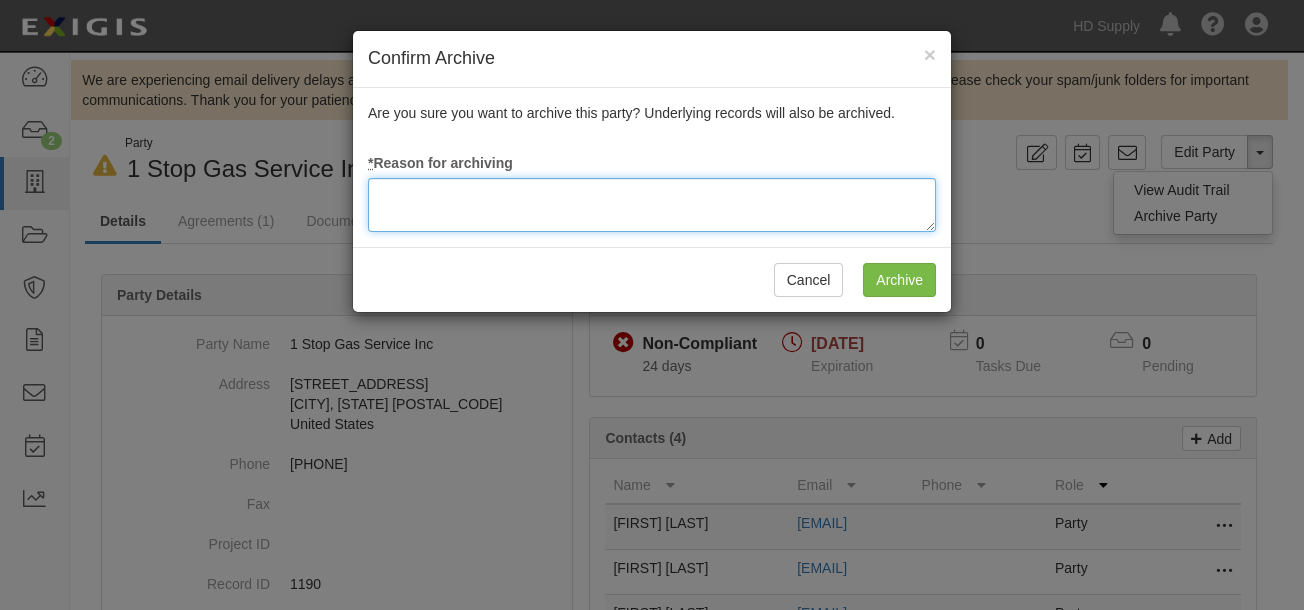 click at bounding box center (652, 205) 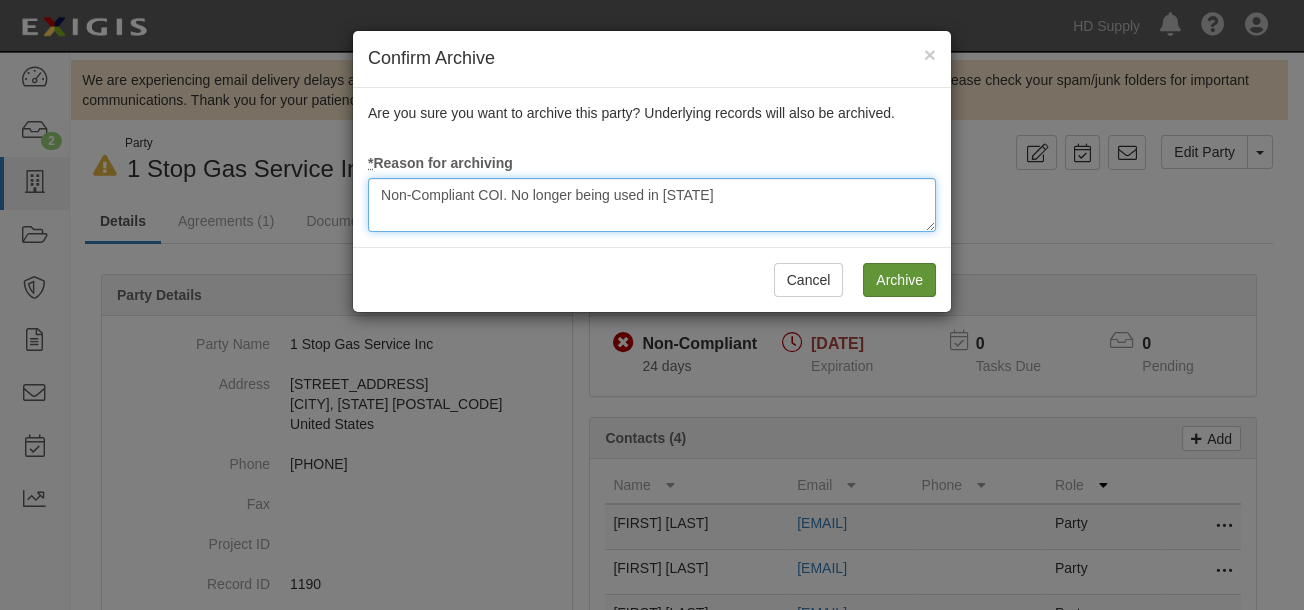 type on "Non-Compliant COI.  No longer being used in S. Florida." 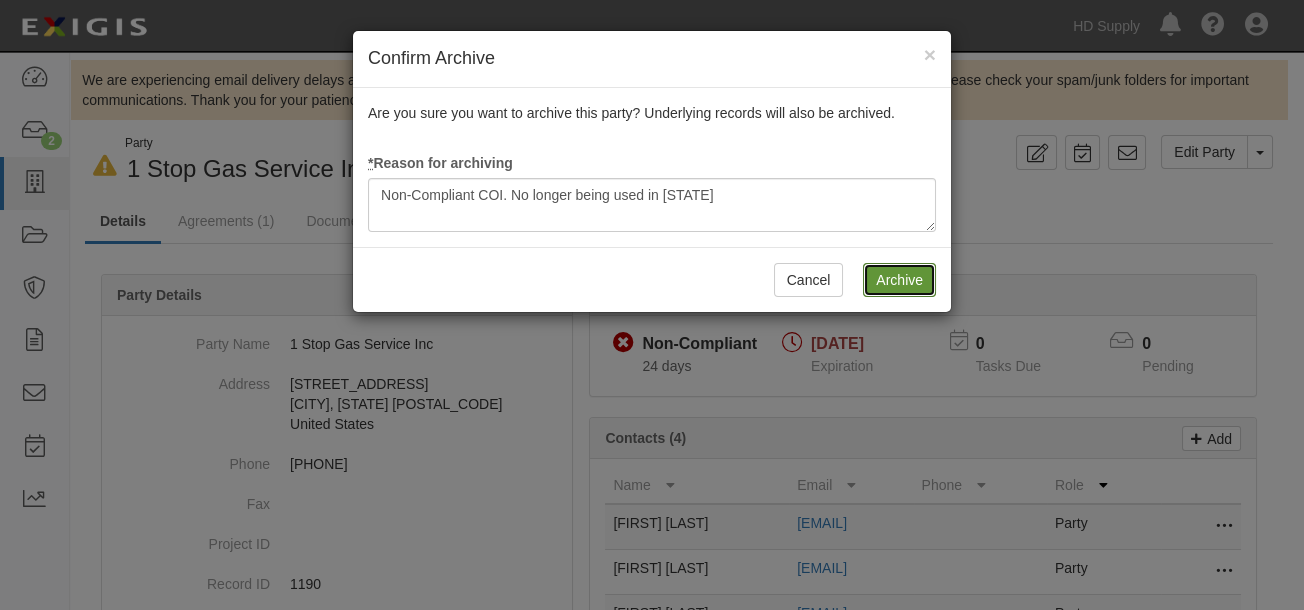 click on "Archive" at bounding box center (899, 280) 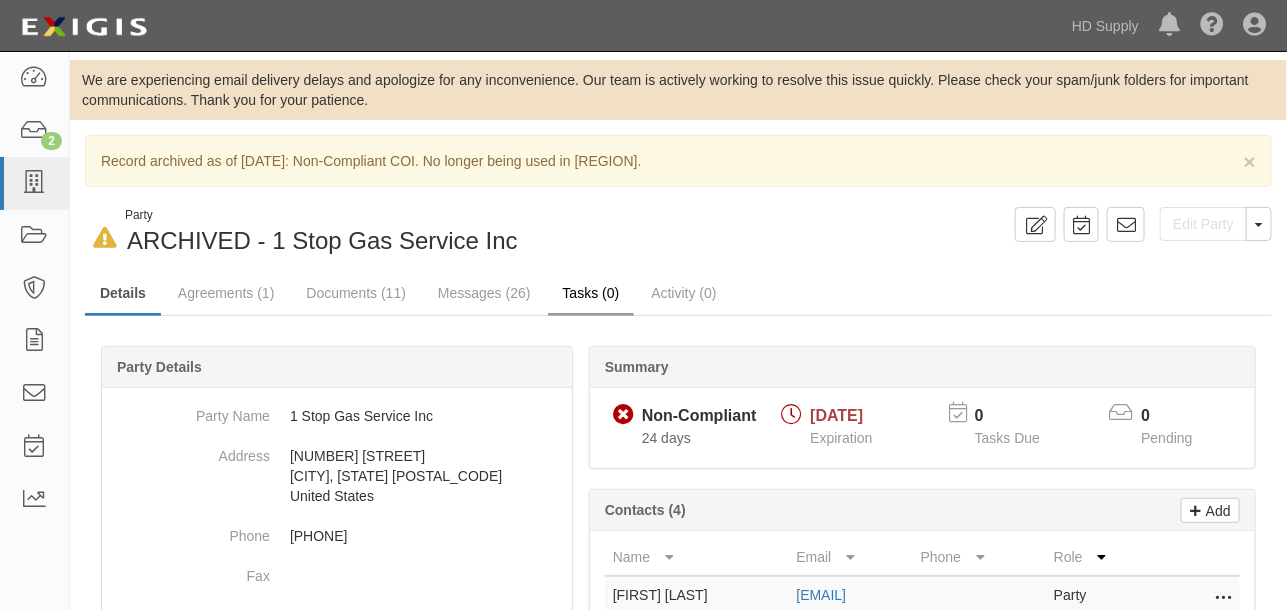 scroll, scrollTop: 111, scrollLeft: 0, axis: vertical 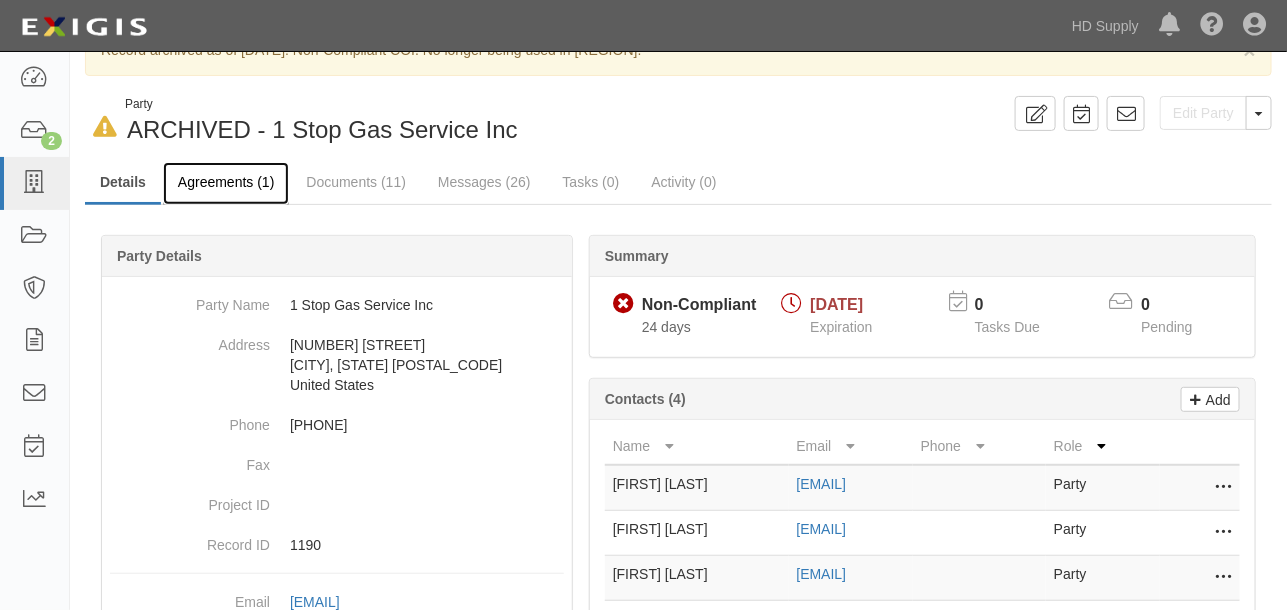 click on "Agreements (1)" at bounding box center [226, 183] 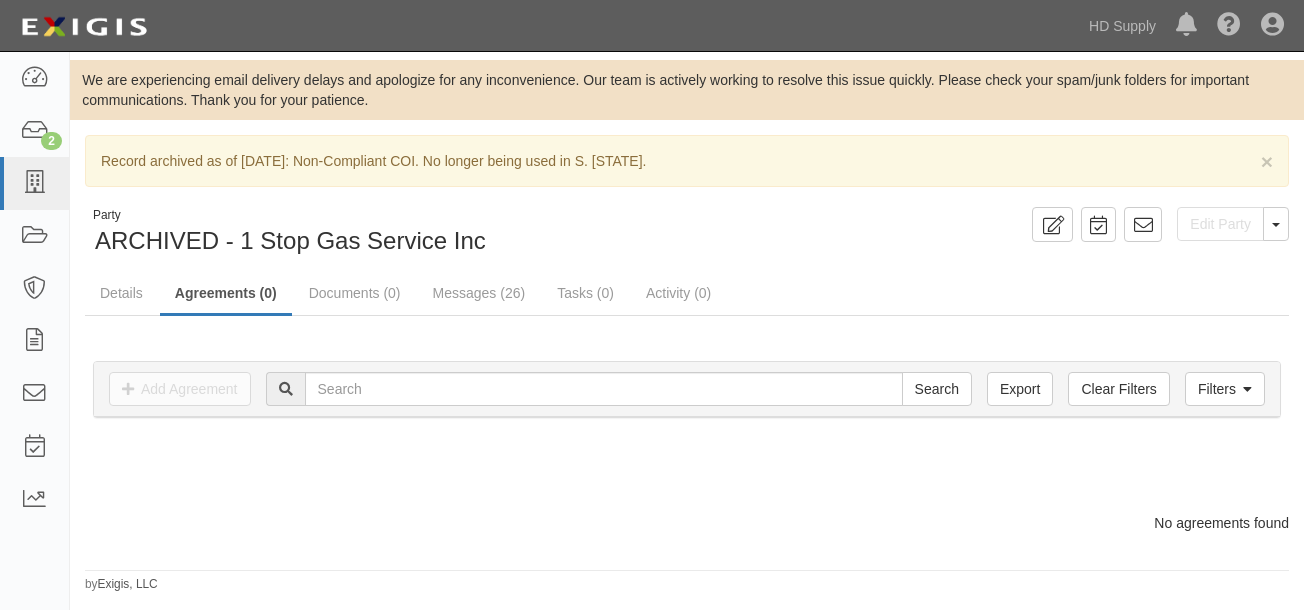 scroll, scrollTop: 0, scrollLeft: 0, axis: both 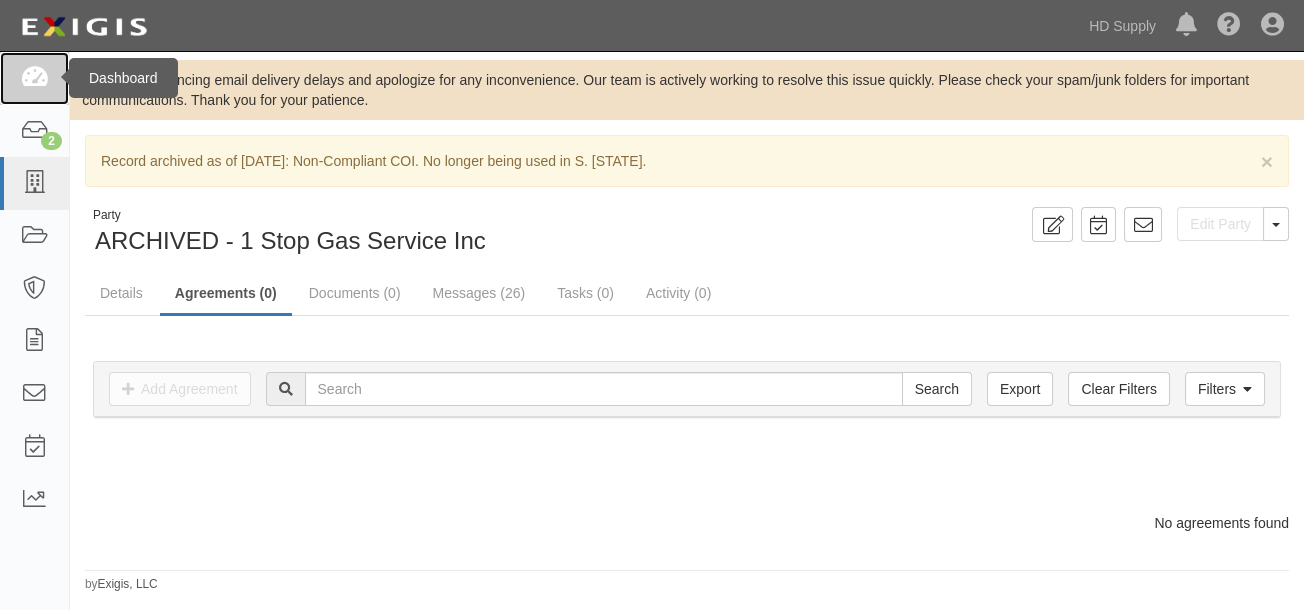 click at bounding box center (34, 78) 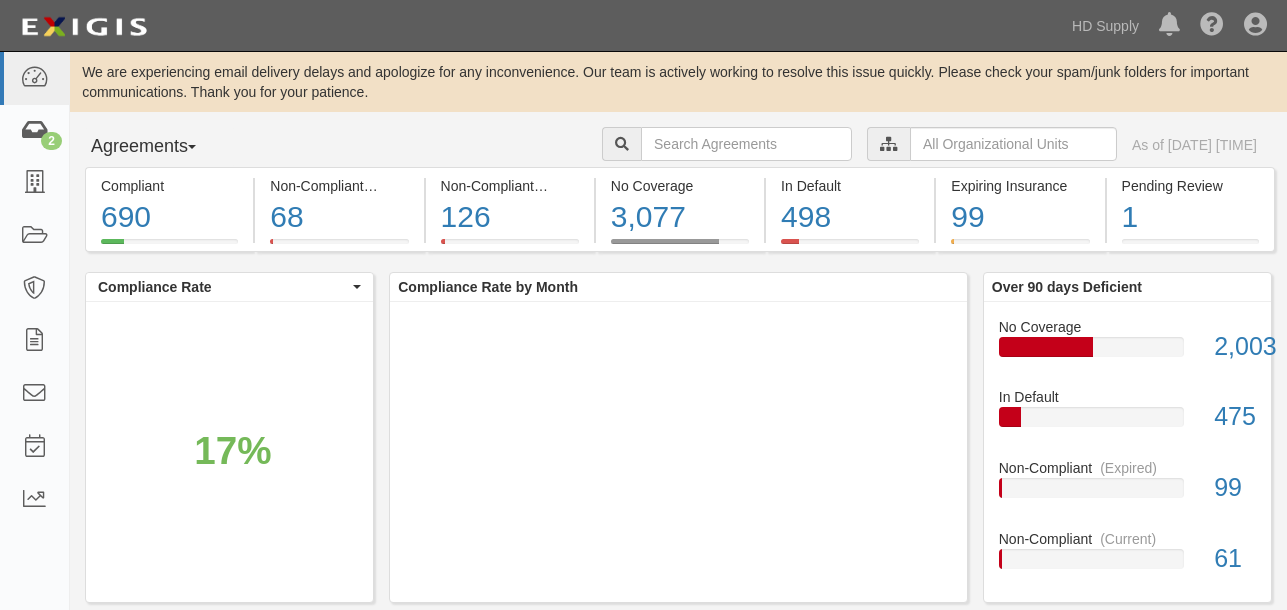 scroll, scrollTop: 0, scrollLeft: 0, axis: both 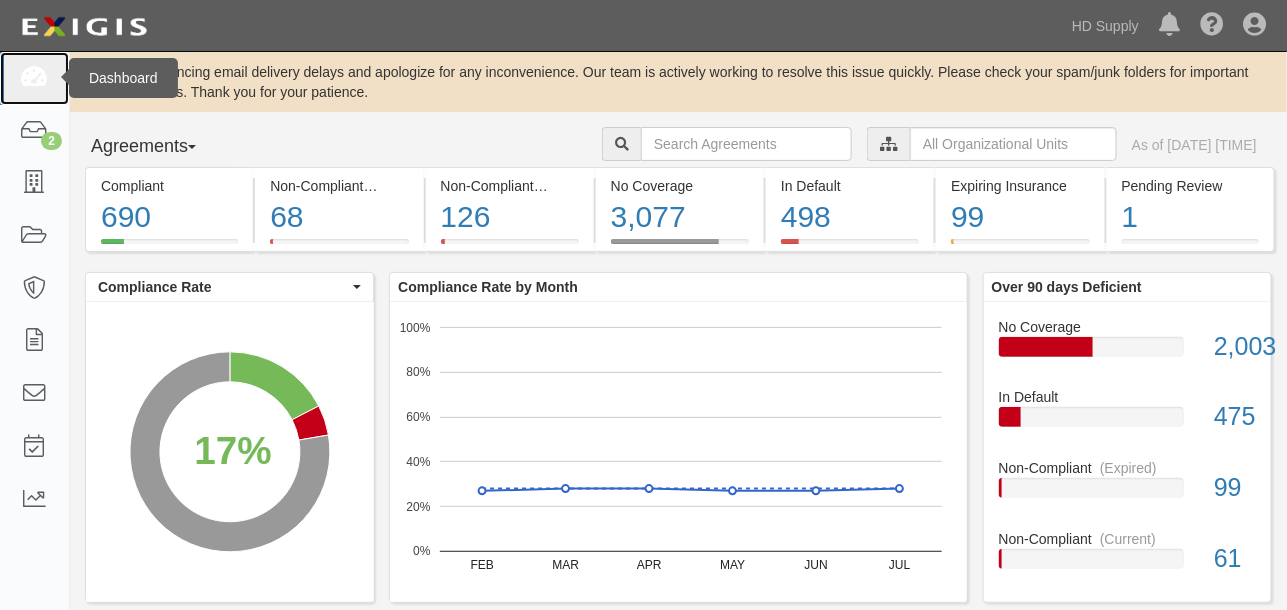 click at bounding box center (34, 78) 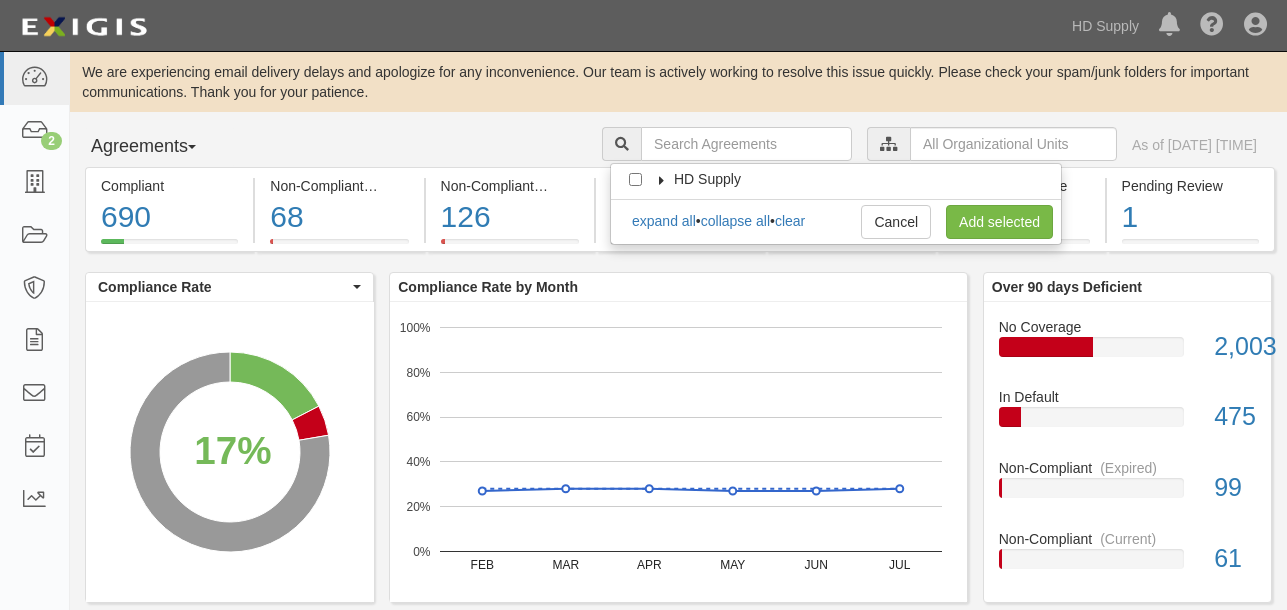 scroll, scrollTop: 0, scrollLeft: 0, axis: both 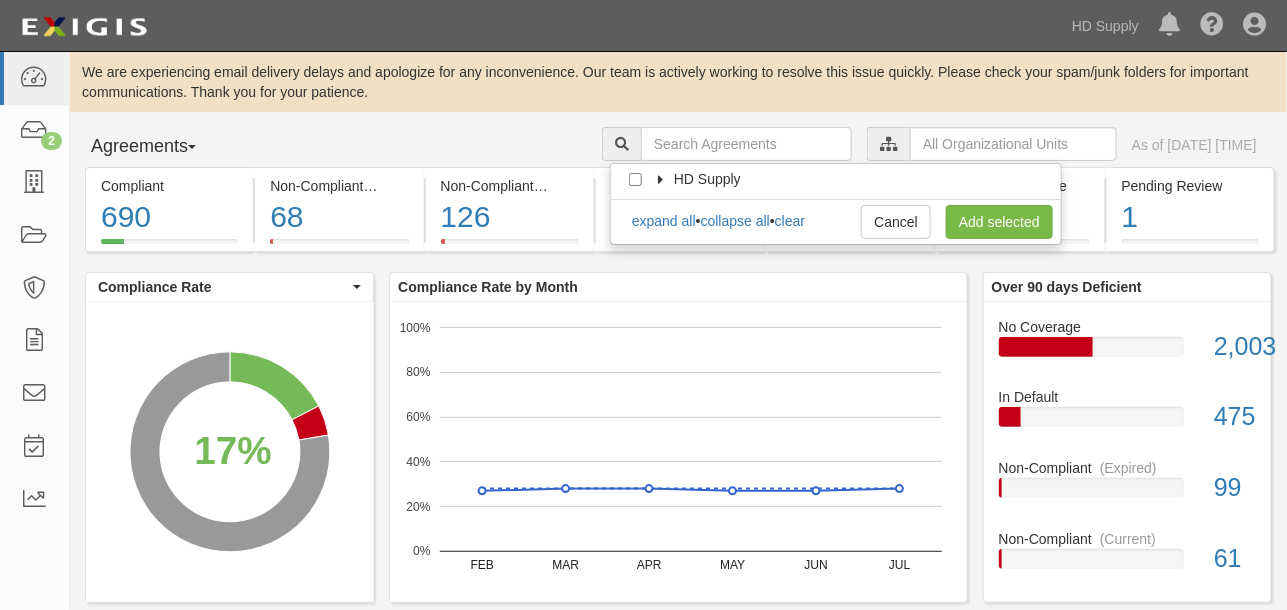 click at bounding box center (662, 180) 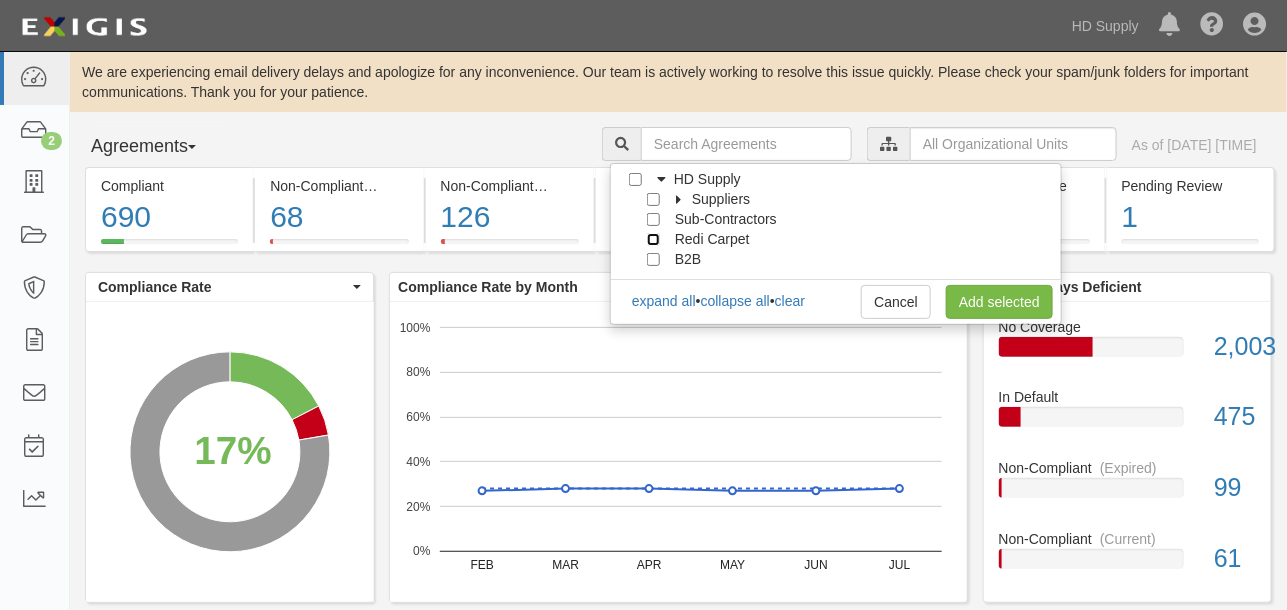 click on "Redi Carpet" at bounding box center (653, 239) 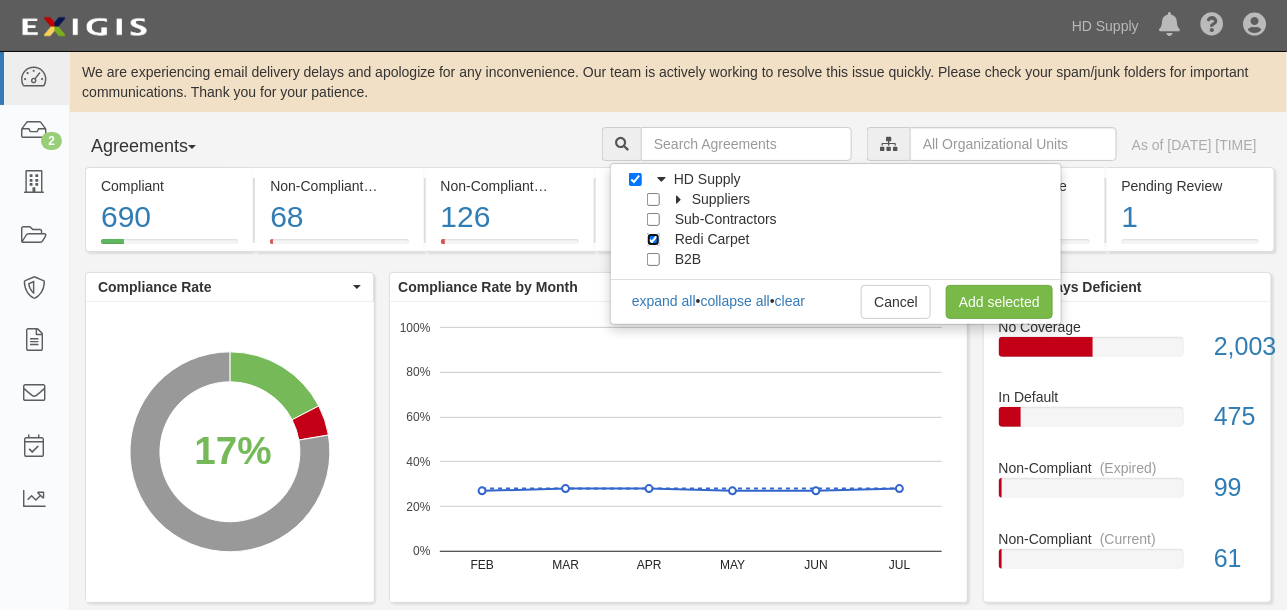 checkbox on "true" 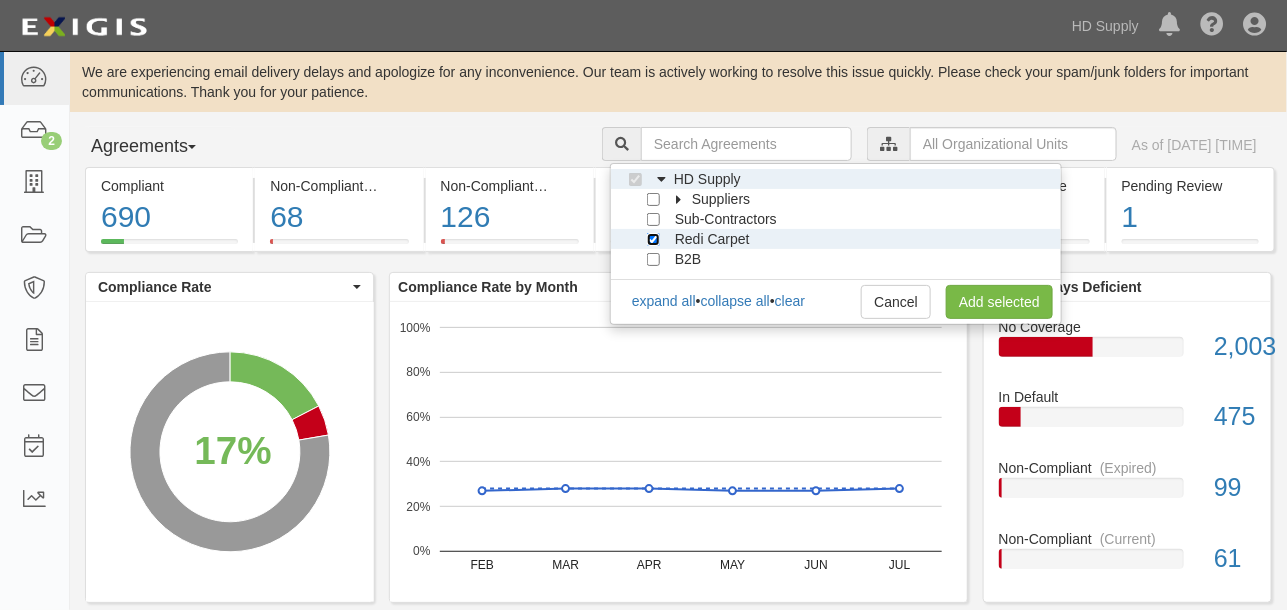 click on "Redi Carpet" at bounding box center (653, 239) 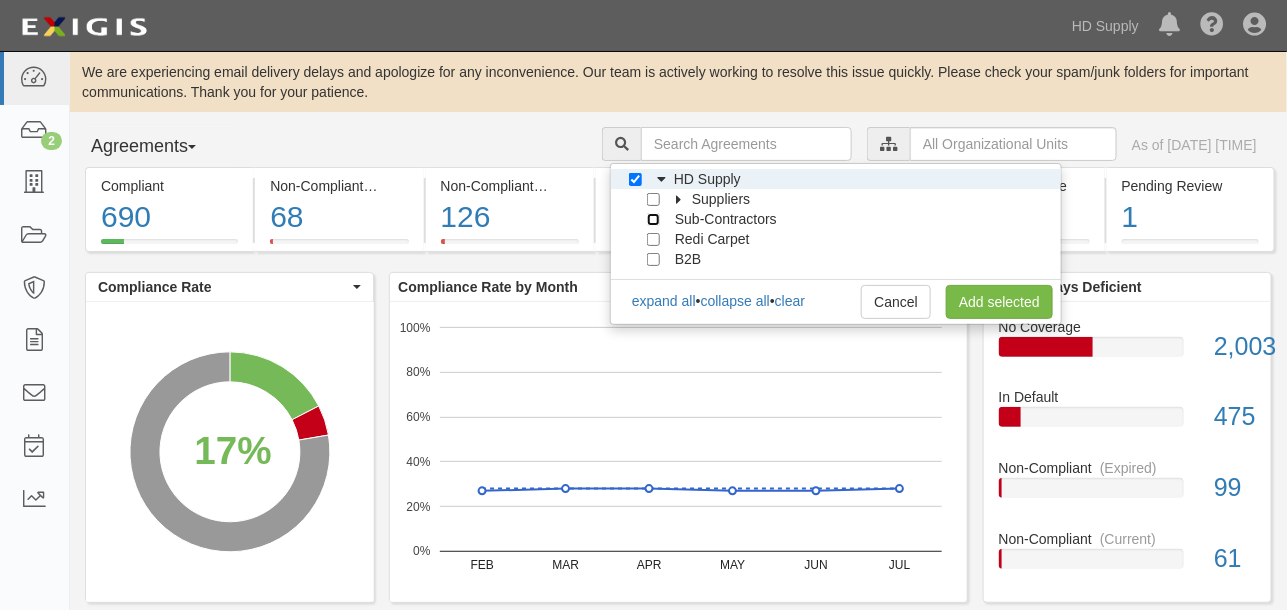click on "Sub-Contractors" at bounding box center [653, 219] 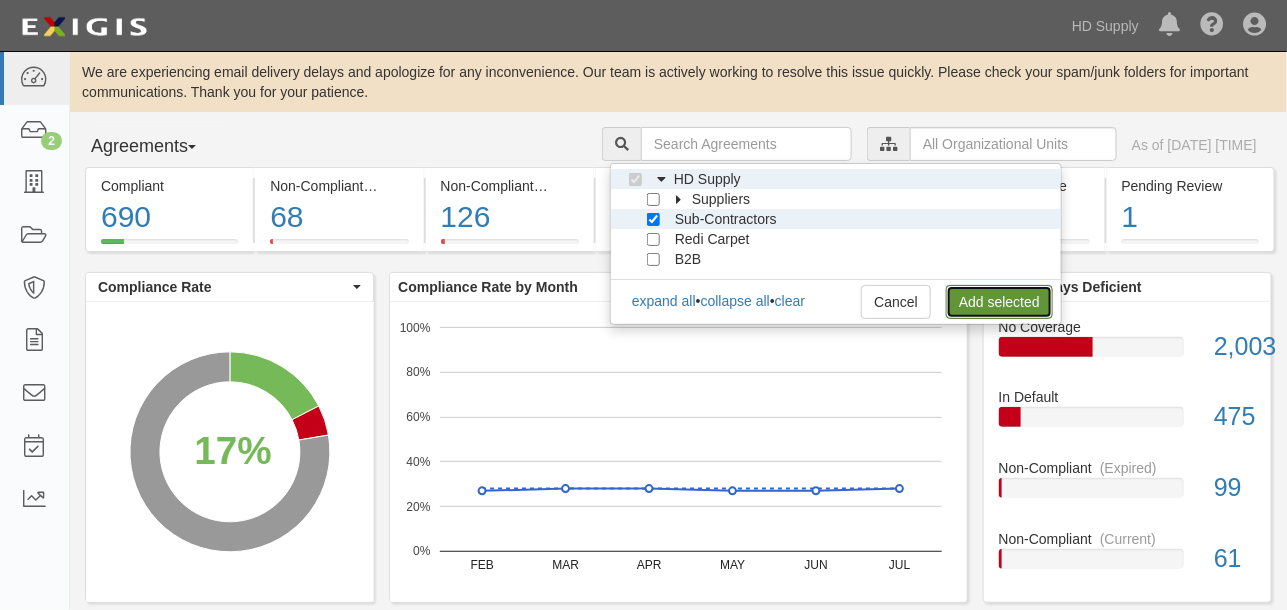 click on "Add selected" at bounding box center (999, 302) 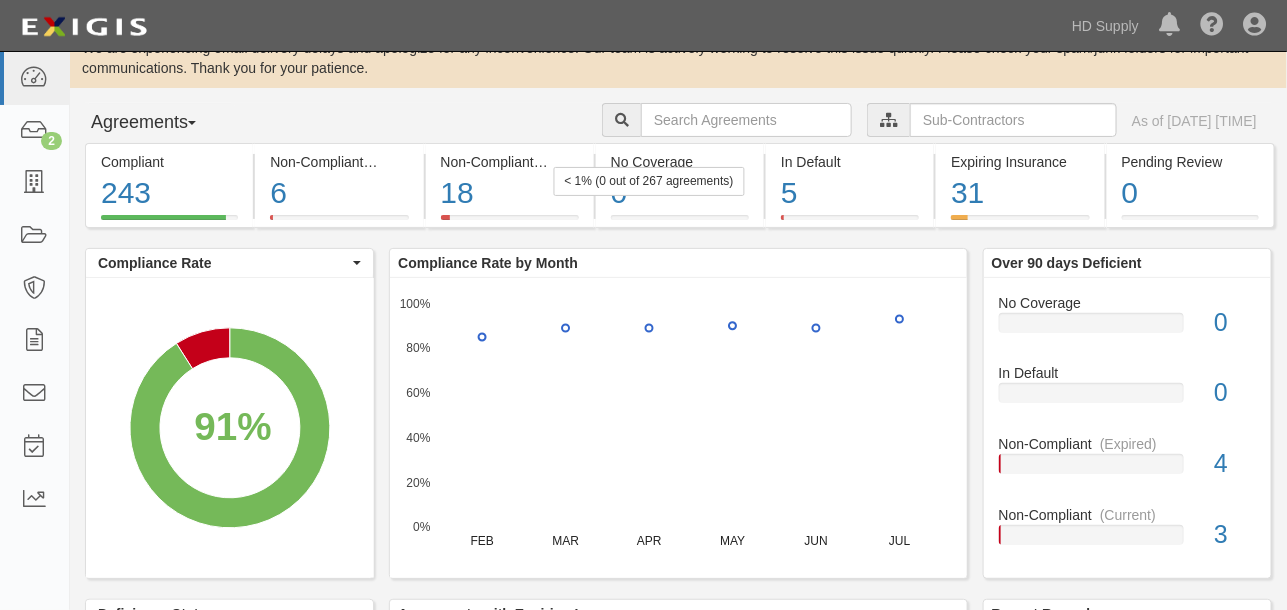 scroll, scrollTop: 0, scrollLeft: 0, axis: both 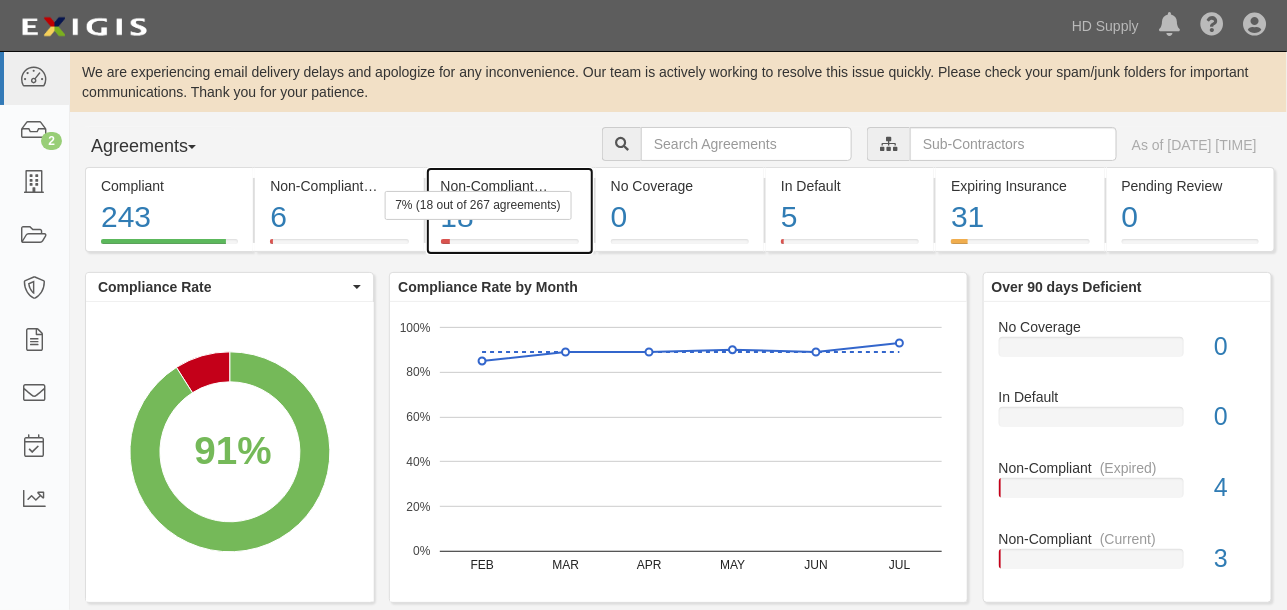 click on "18" at bounding box center (510, 217) 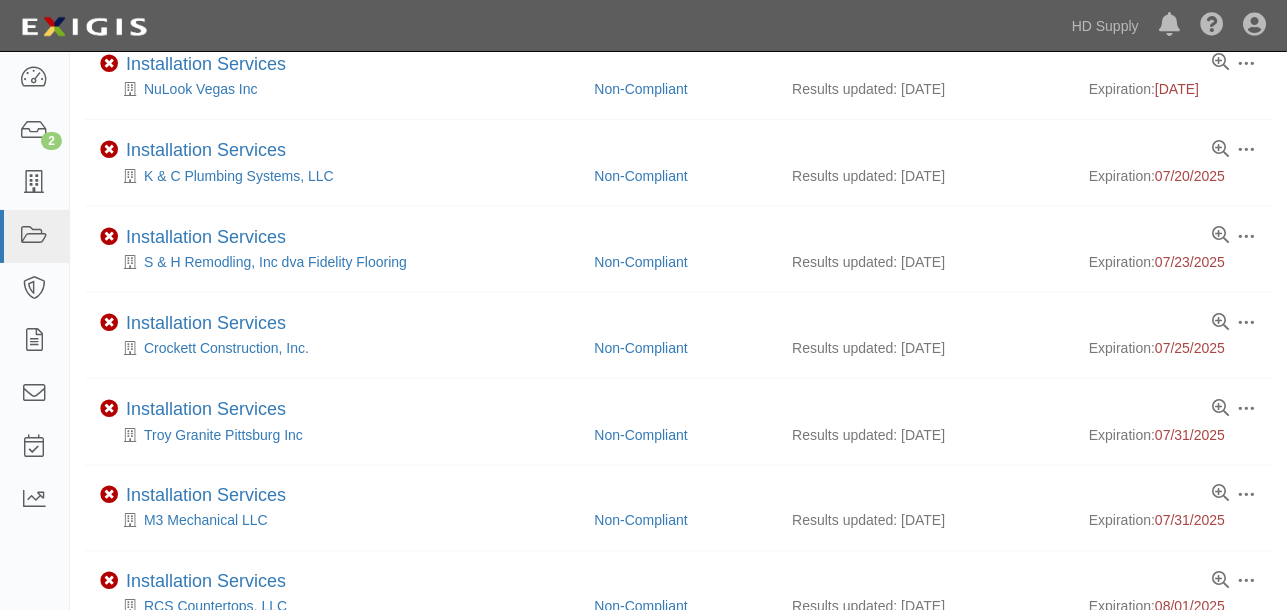 scroll, scrollTop: 778, scrollLeft: 0, axis: vertical 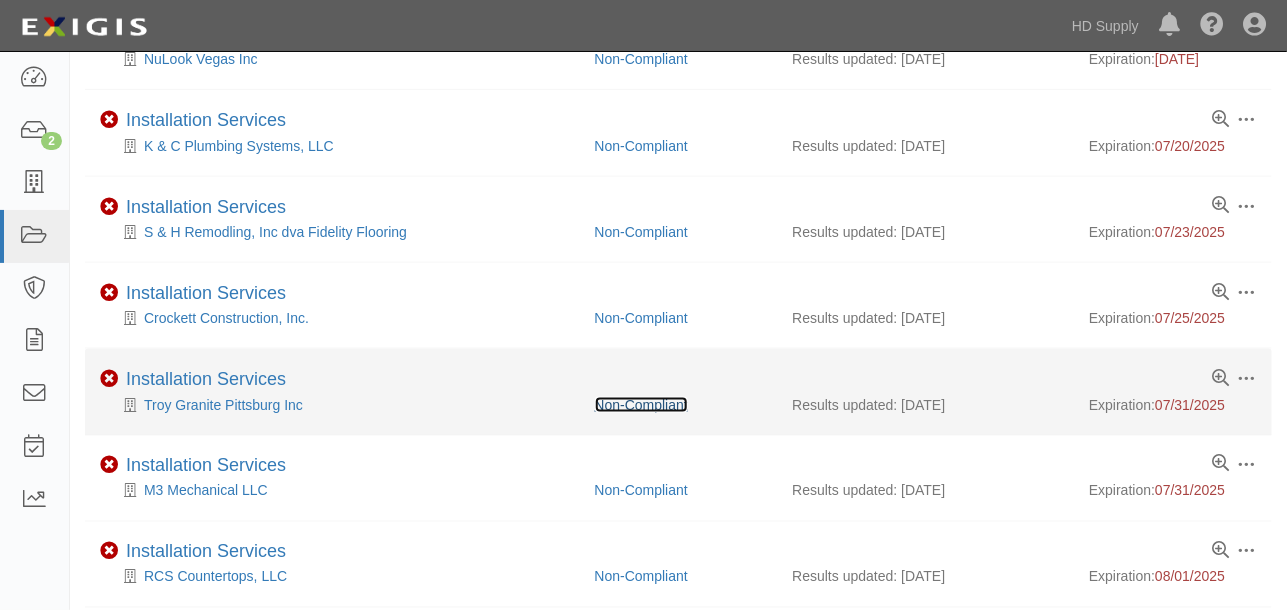 click on "Non-Compliant" at bounding box center [641, 405] 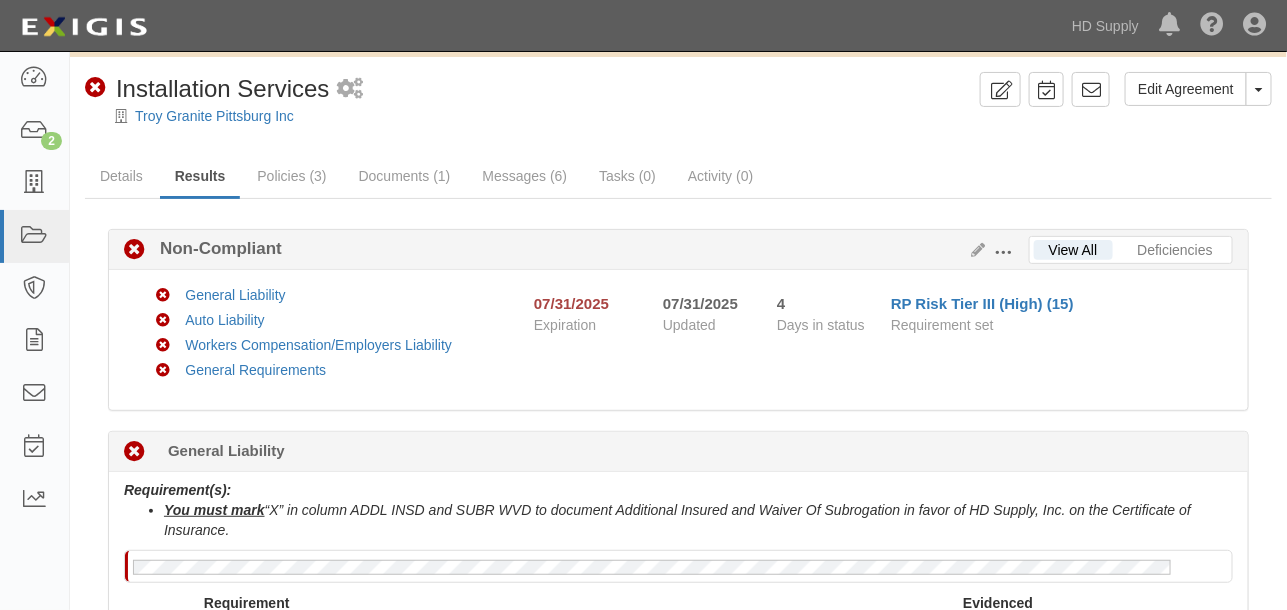 scroll, scrollTop: 111, scrollLeft: 0, axis: vertical 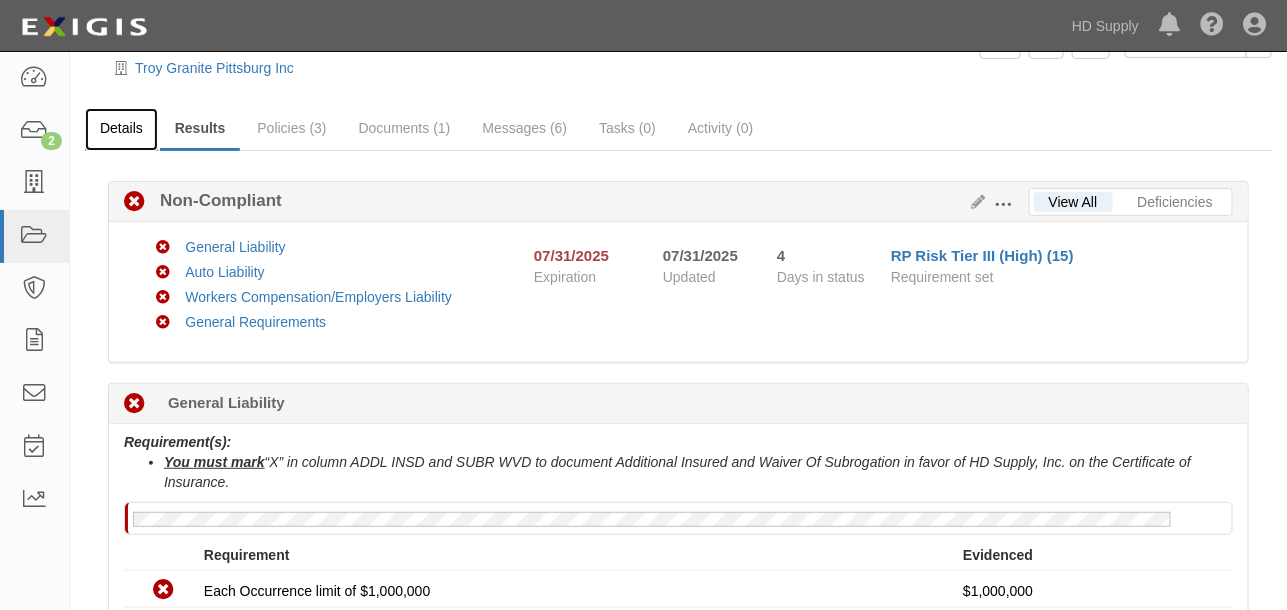 click on "Details" at bounding box center (121, 129) 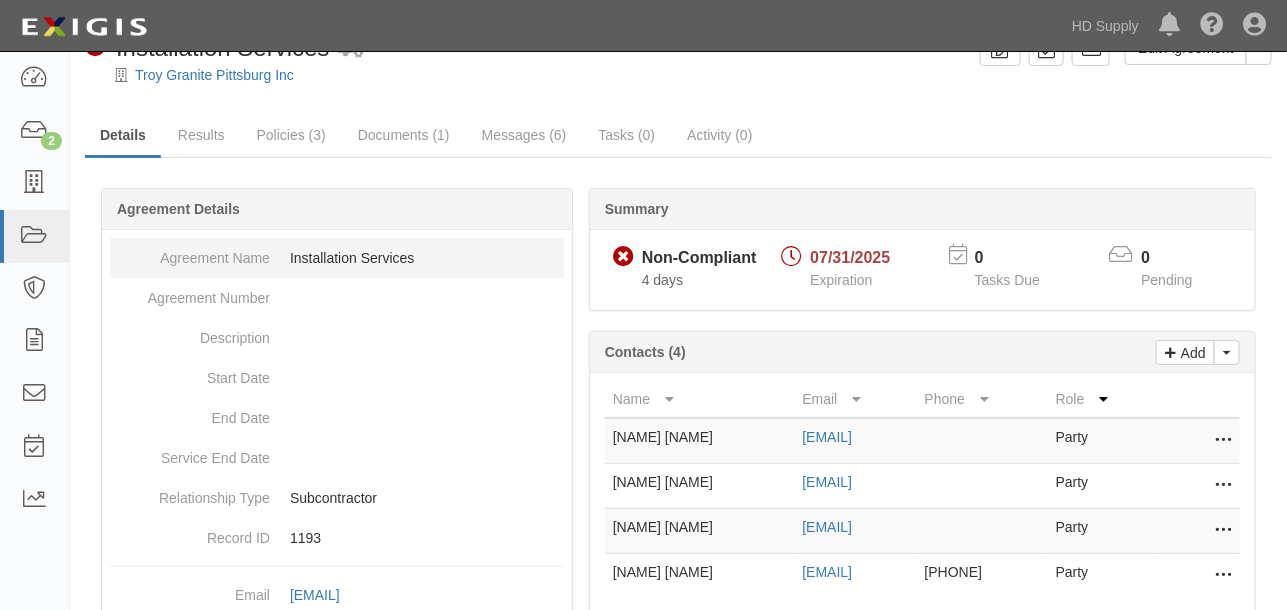 scroll, scrollTop: 0, scrollLeft: 0, axis: both 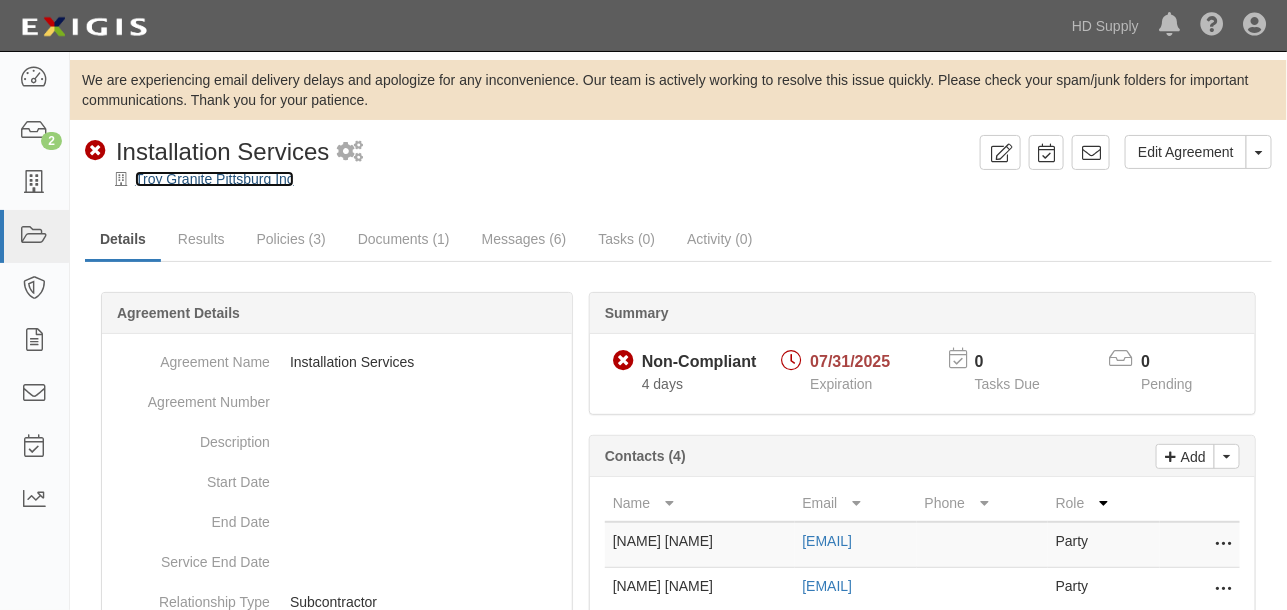 click on "Troy Granite Pittsburg Inc" at bounding box center (214, 179) 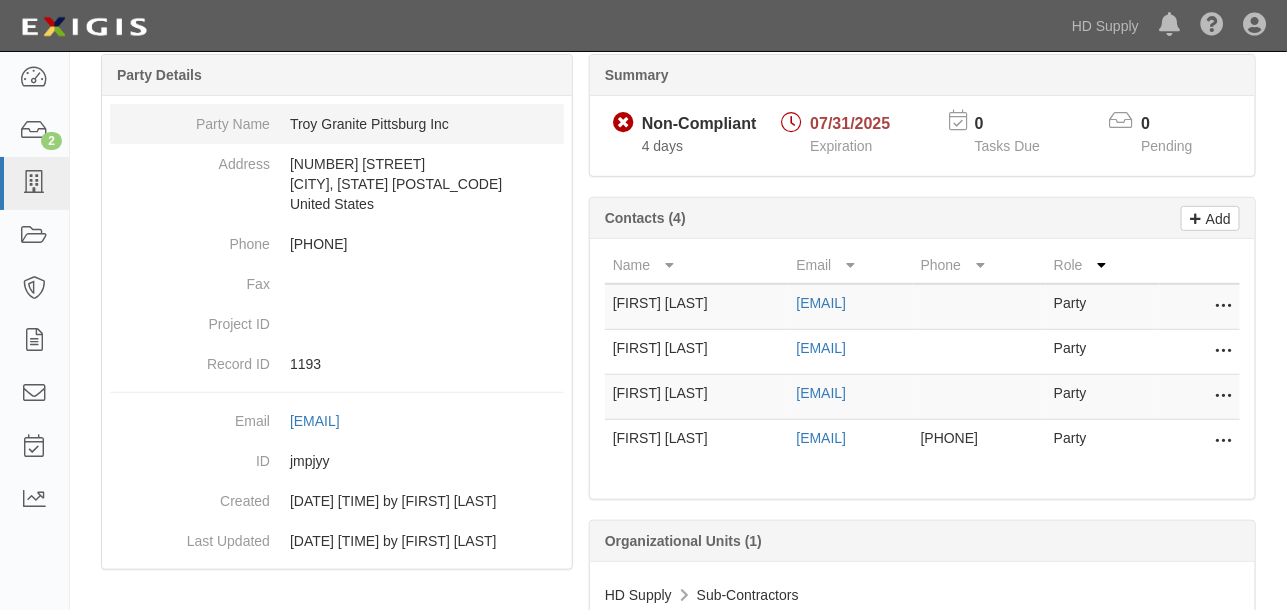 scroll, scrollTop: 222, scrollLeft: 0, axis: vertical 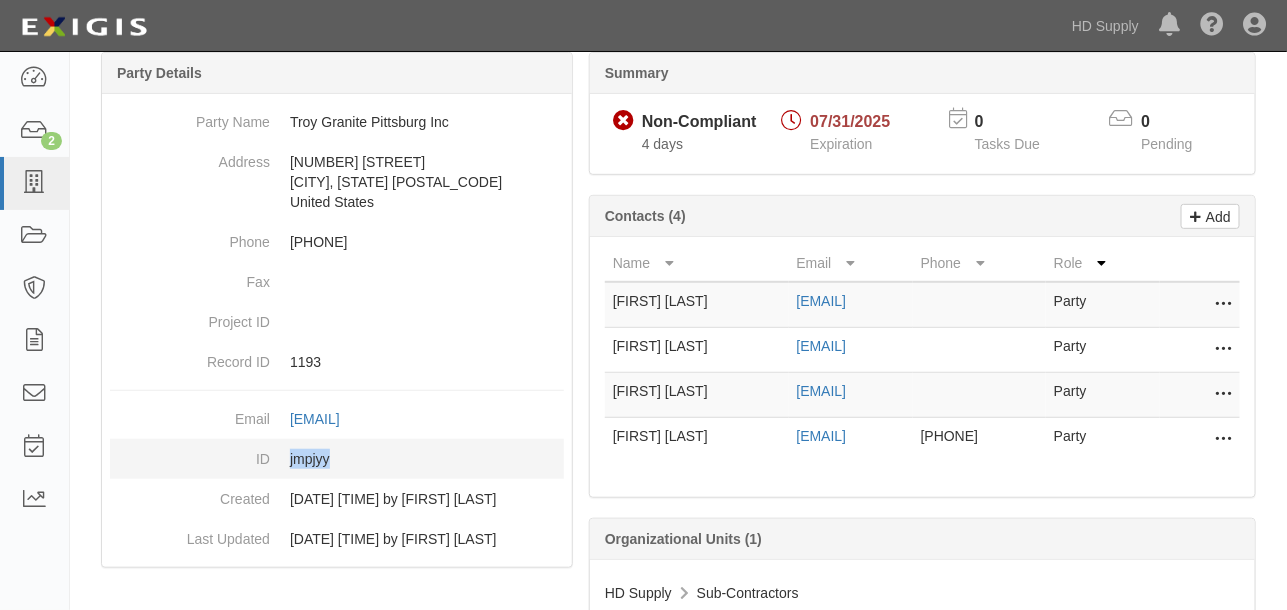 drag, startPoint x: 333, startPoint y: 456, endPoint x: 287, endPoint y: 457, distance: 46.010868 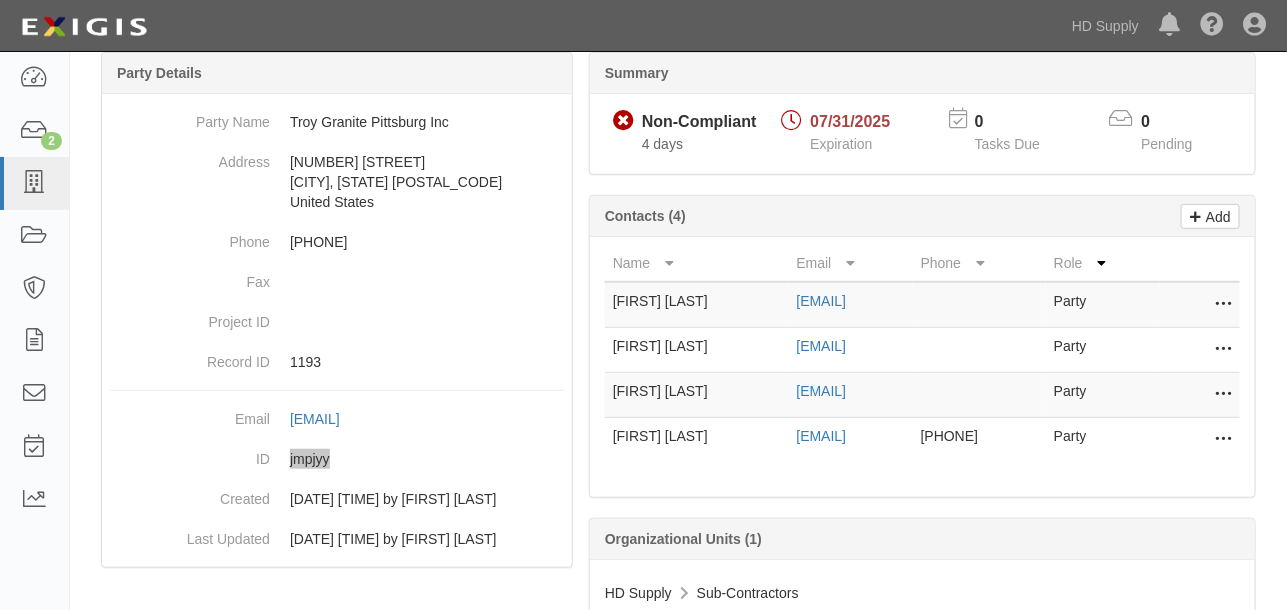 scroll, scrollTop: 0, scrollLeft: 0, axis: both 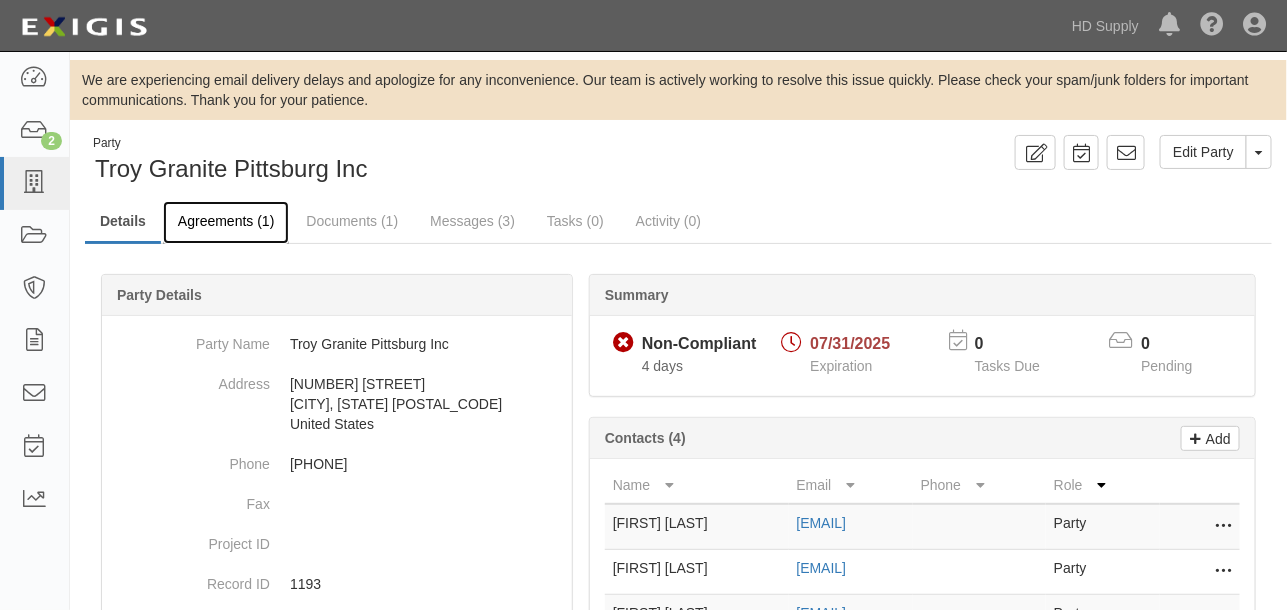 click on "Agreements (1)" at bounding box center [226, 222] 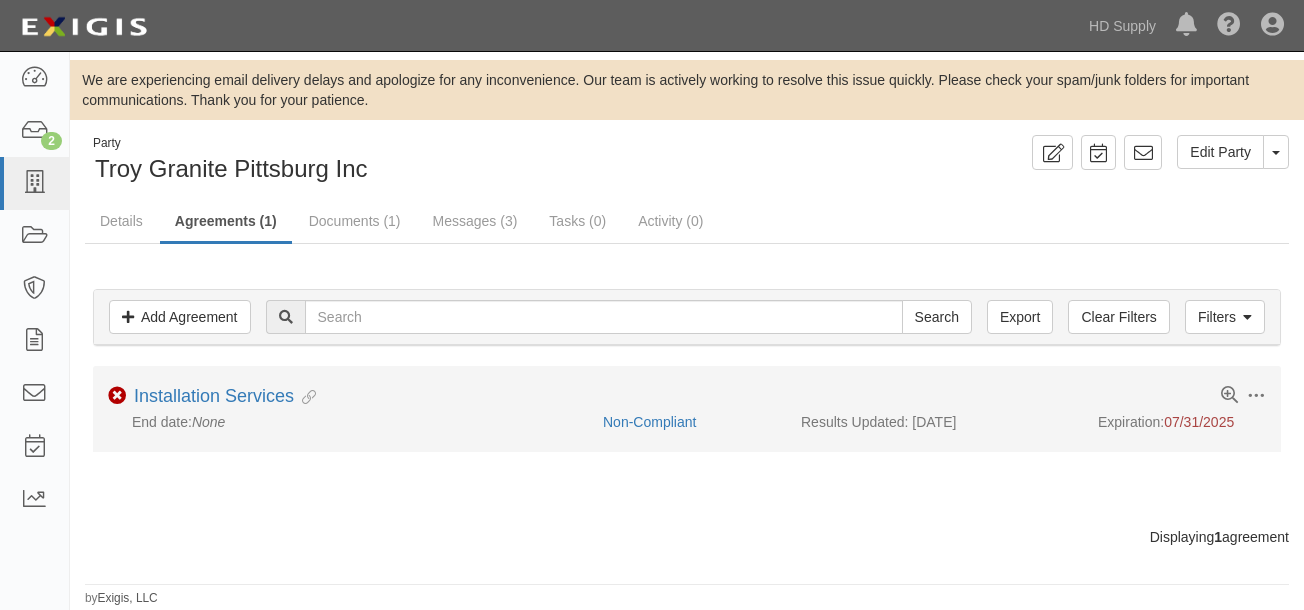 scroll, scrollTop: 0, scrollLeft: 0, axis: both 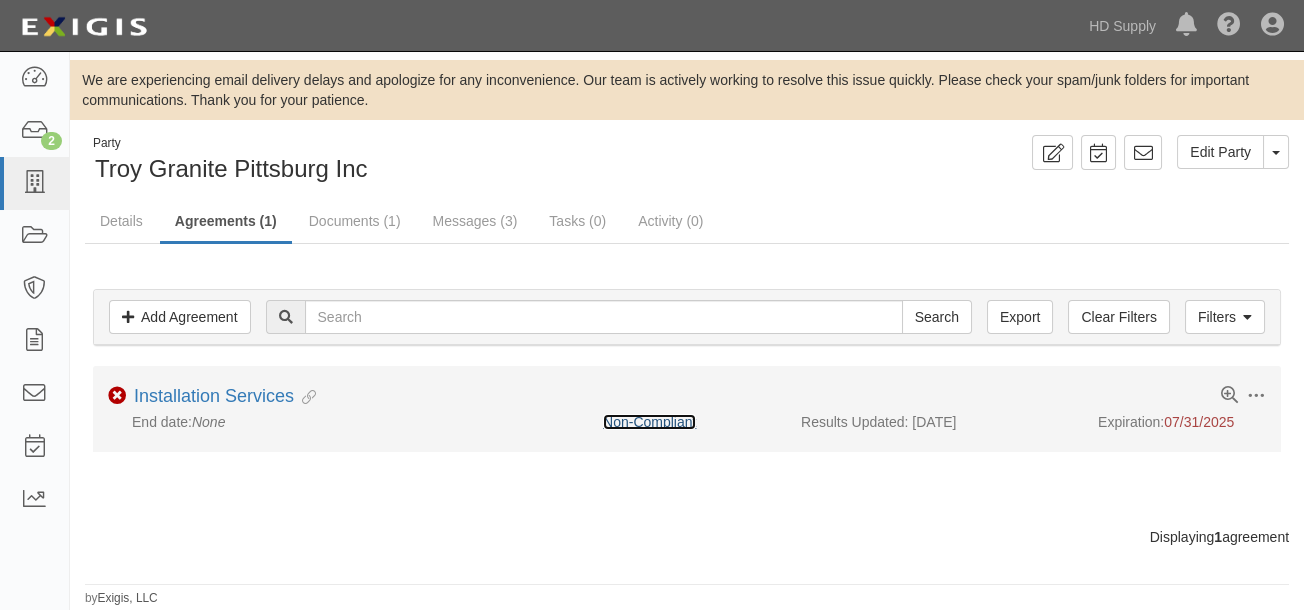 click on "Non-Compliant" at bounding box center (649, 422) 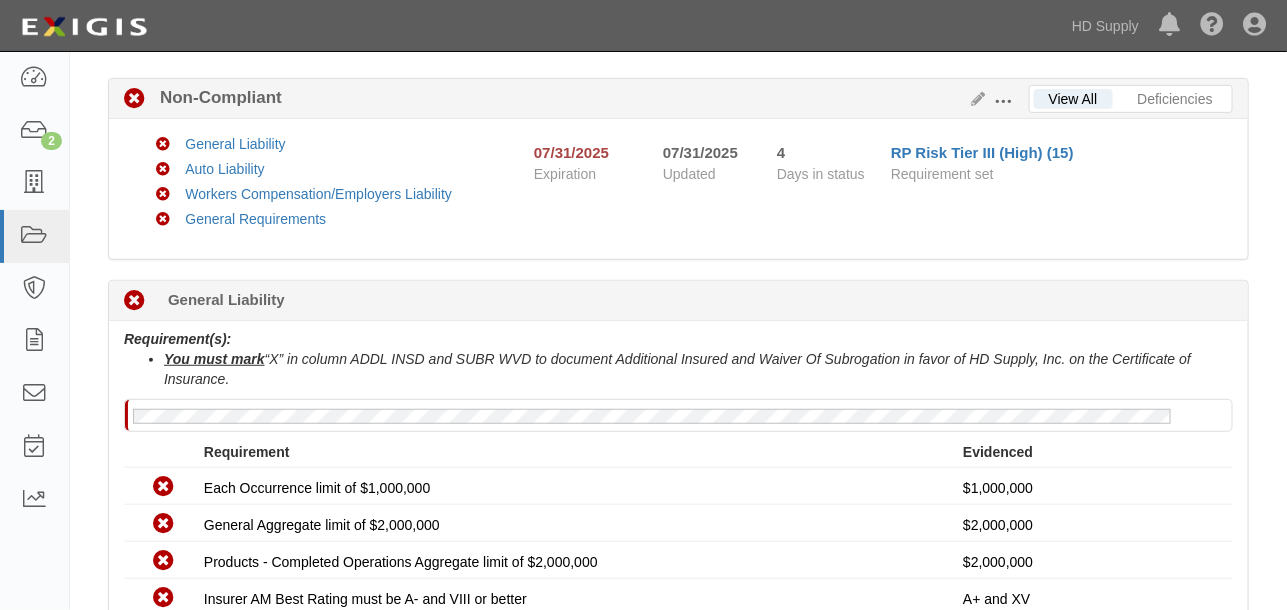 scroll, scrollTop: 111, scrollLeft: 0, axis: vertical 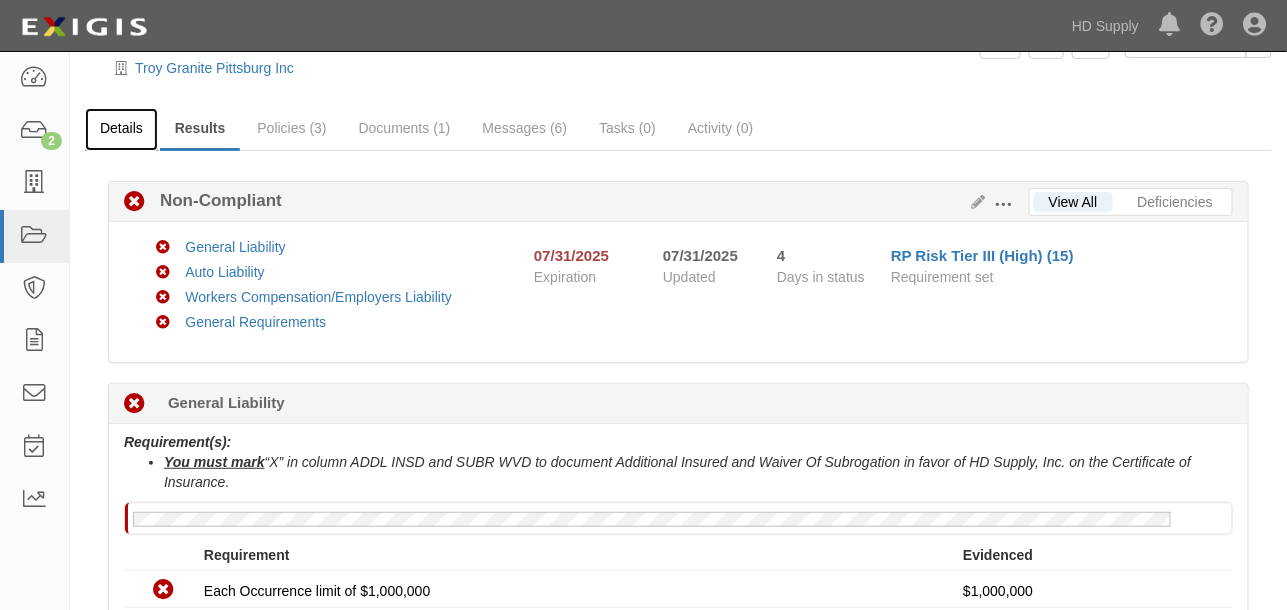 click on "Details" at bounding box center (121, 129) 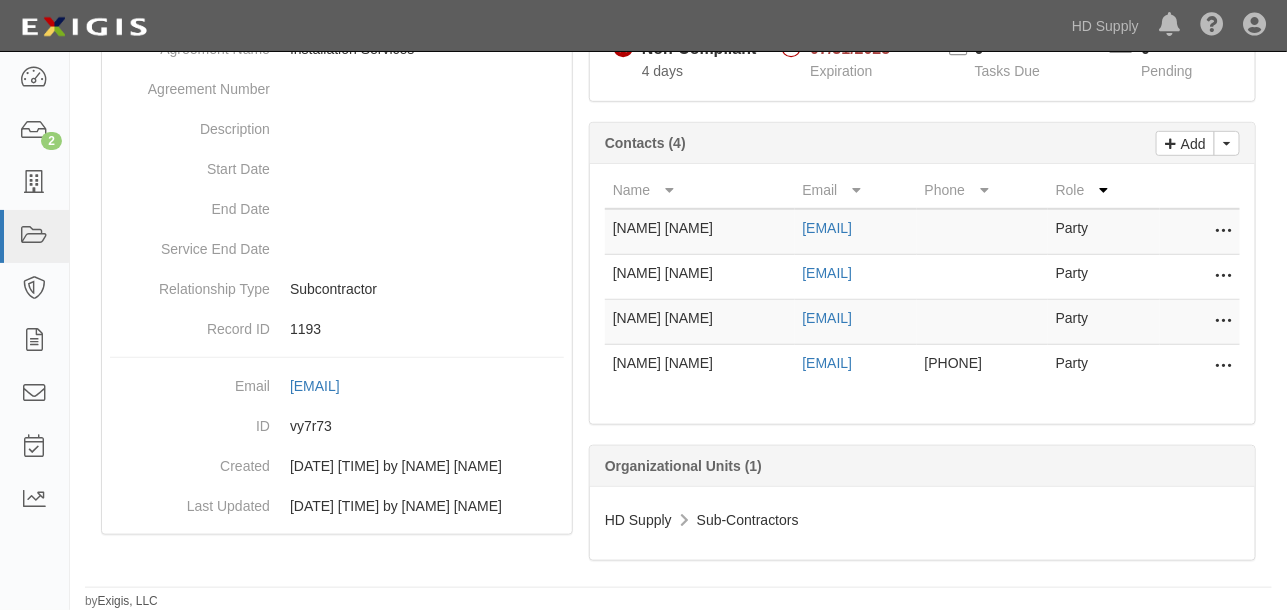 scroll, scrollTop: 324, scrollLeft: 0, axis: vertical 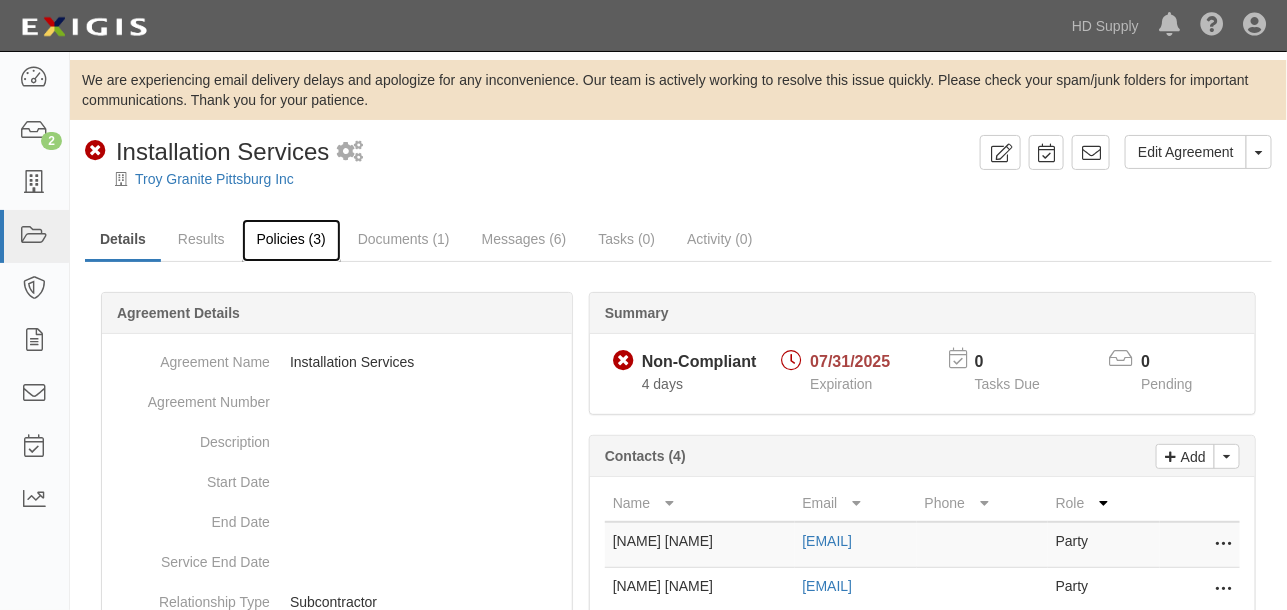click on "Policies (3)" at bounding box center [291, 240] 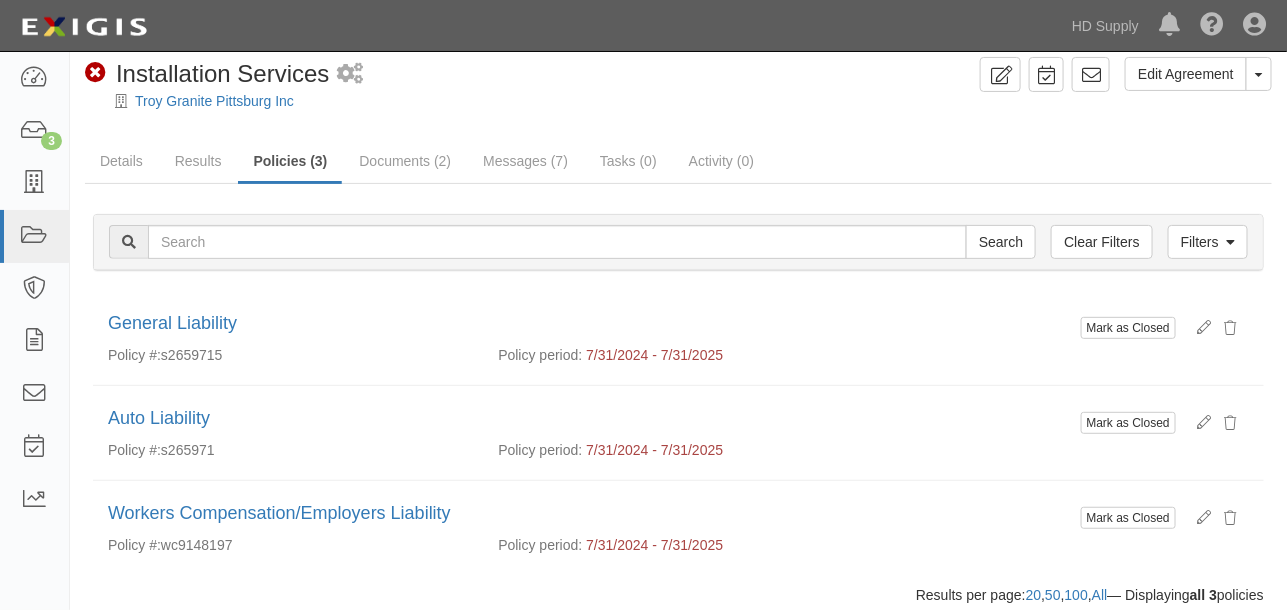 scroll, scrollTop: 111, scrollLeft: 0, axis: vertical 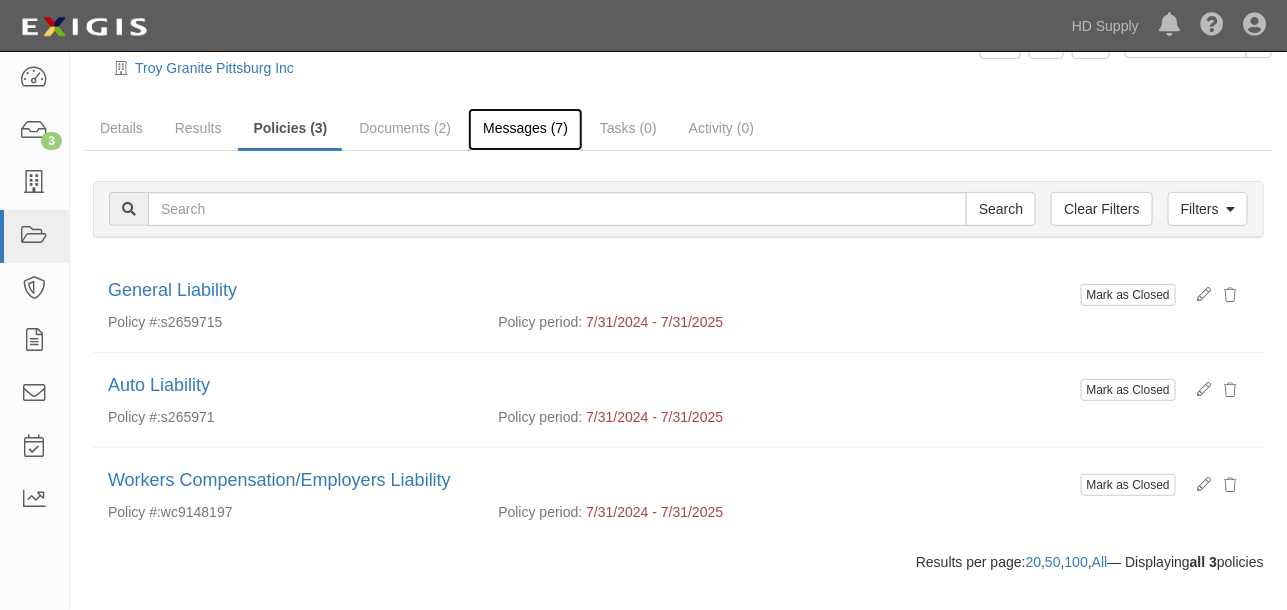 click on "Messages (7)" at bounding box center [525, 129] 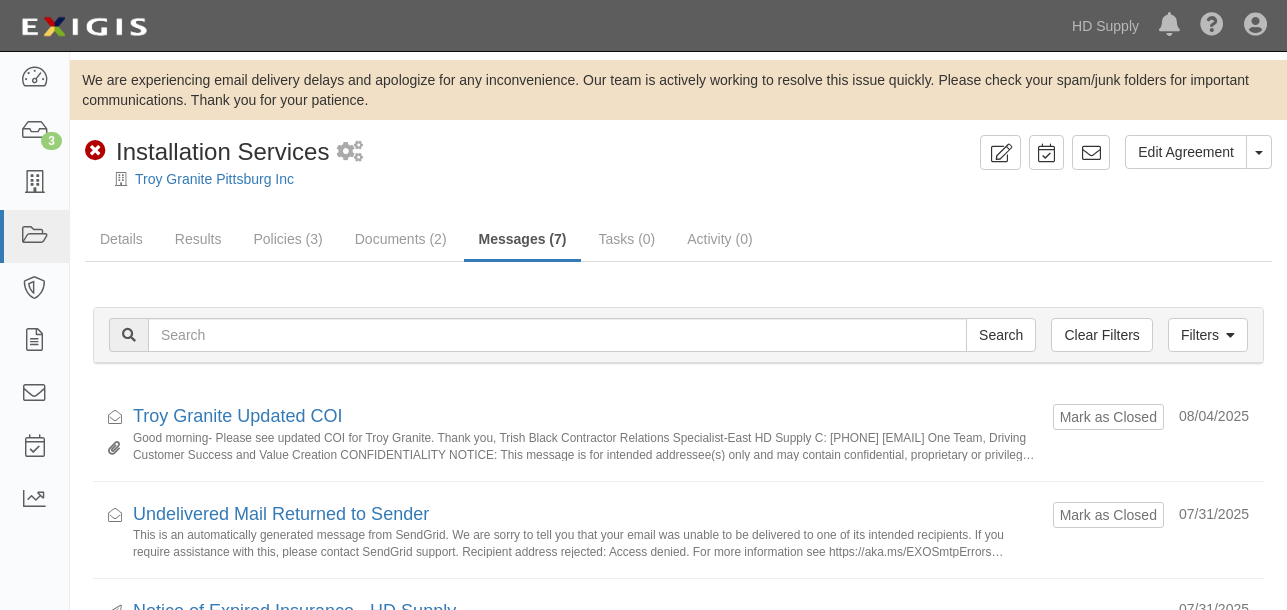scroll, scrollTop: 0, scrollLeft: 0, axis: both 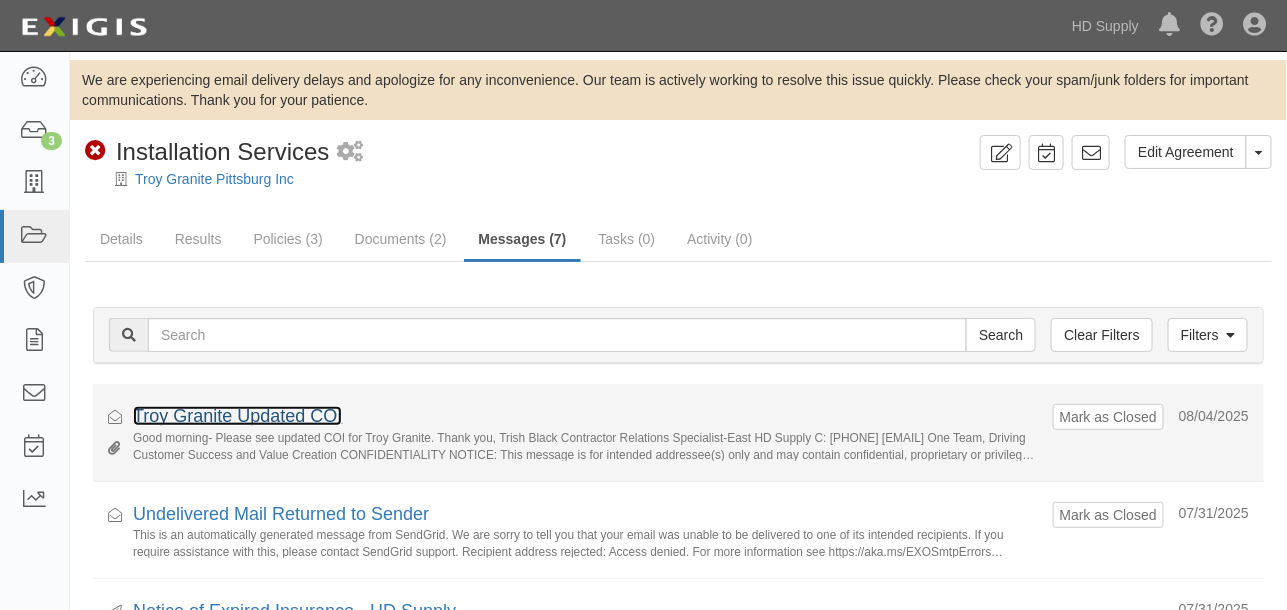 click on "Troy Granite Updated COI" at bounding box center [237, 416] 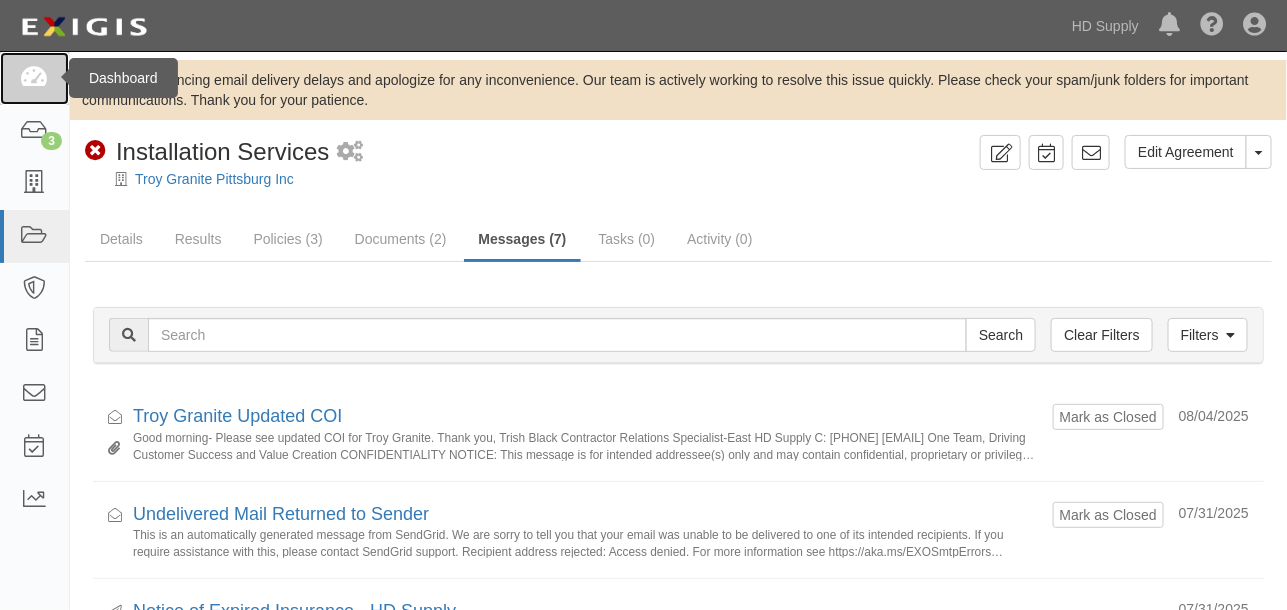 click at bounding box center (34, 78) 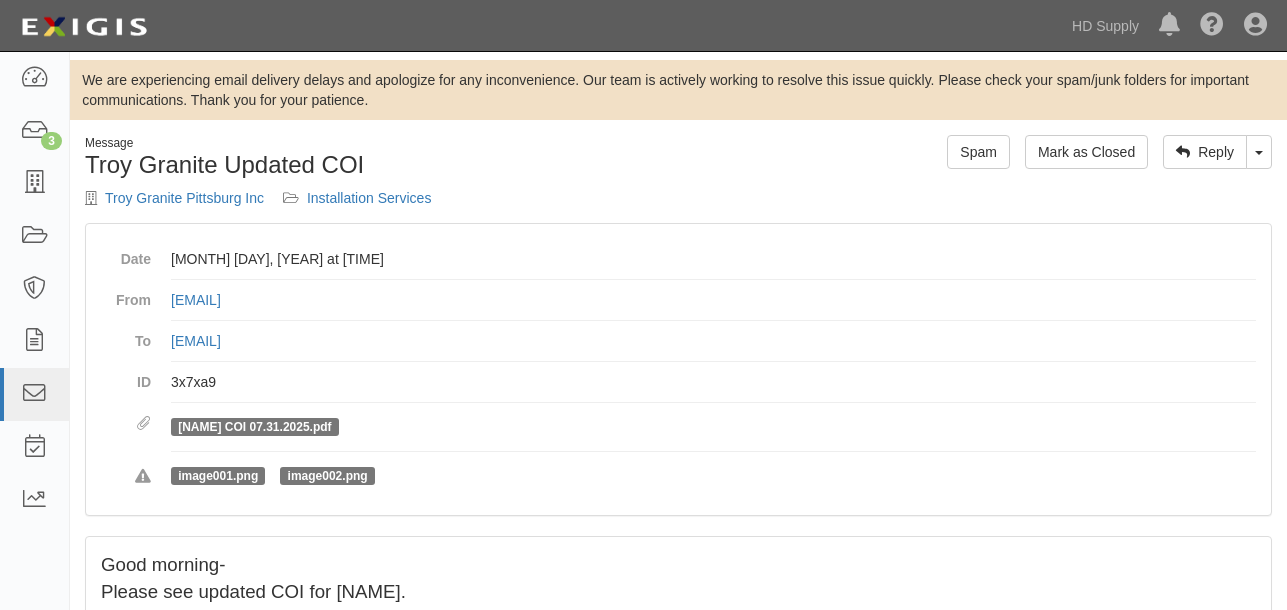 scroll, scrollTop: 0, scrollLeft: 0, axis: both 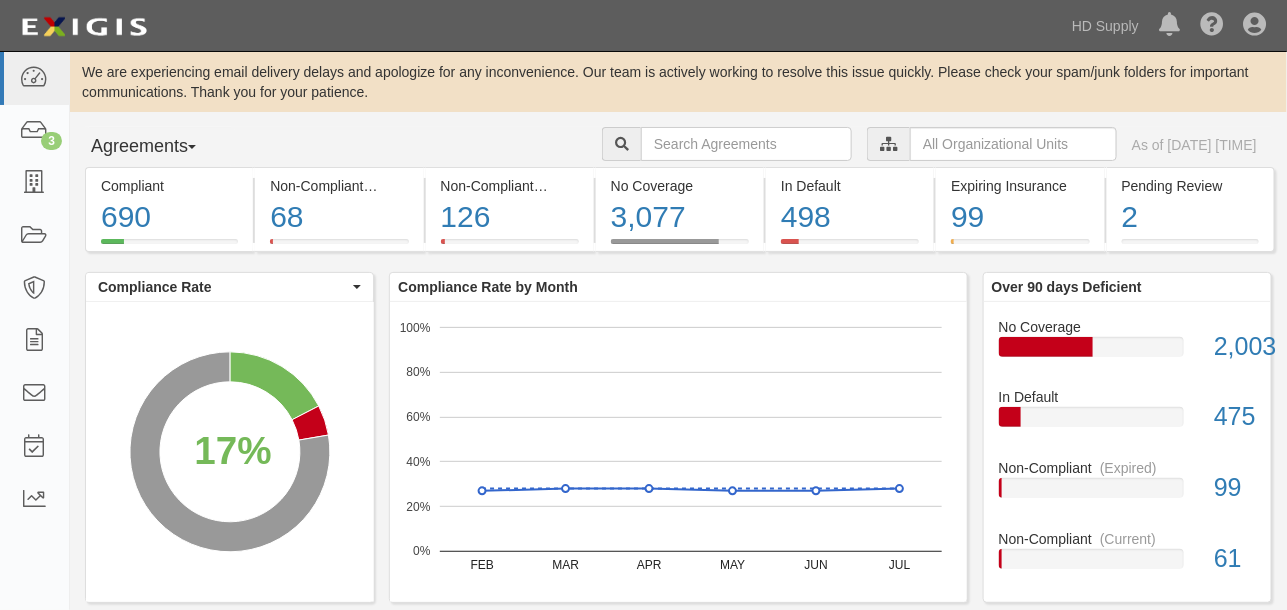 click at bounding box center [889, 145] 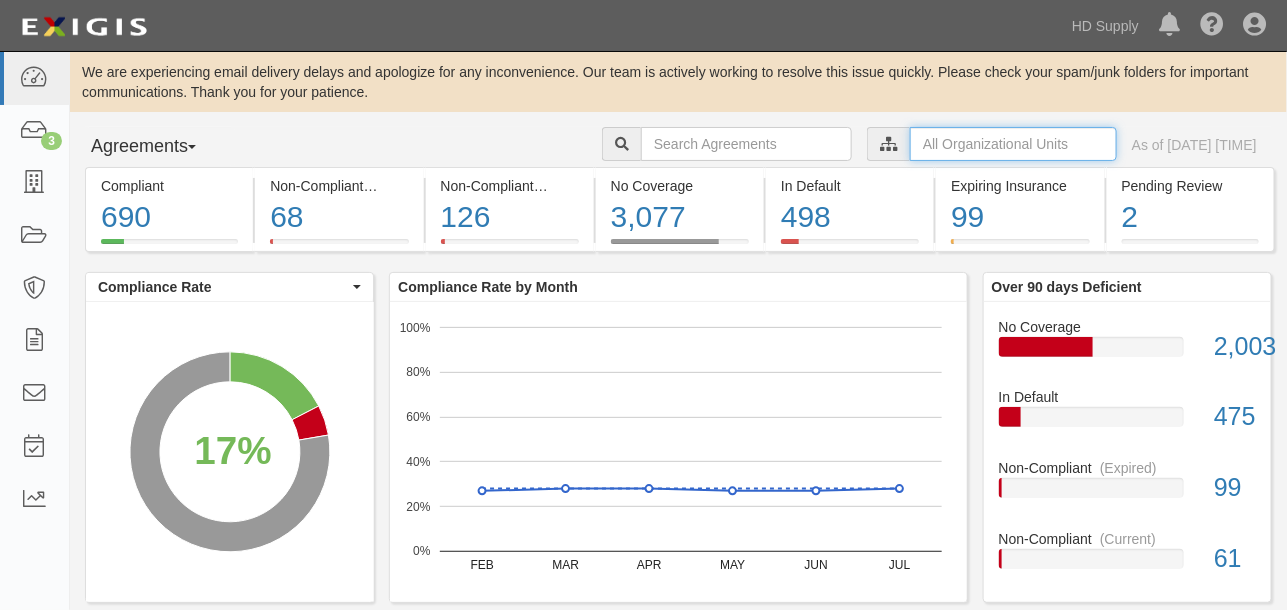click at bounding box center (1013, 144) 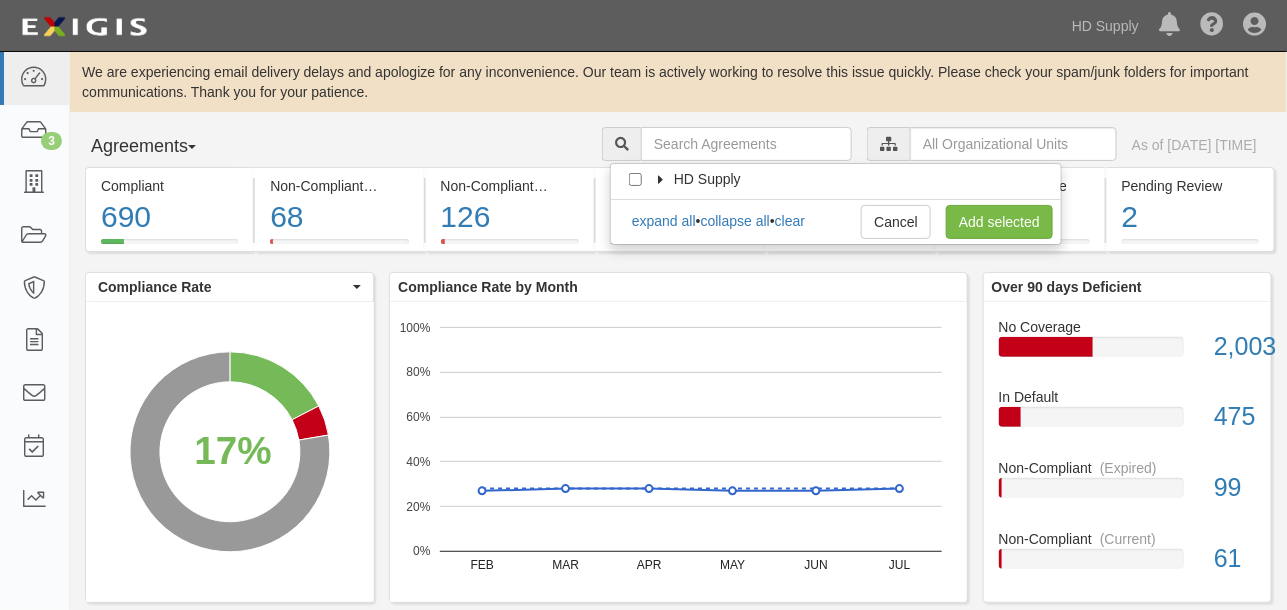 click on "HD Supply" at bounding box center (695, 179) 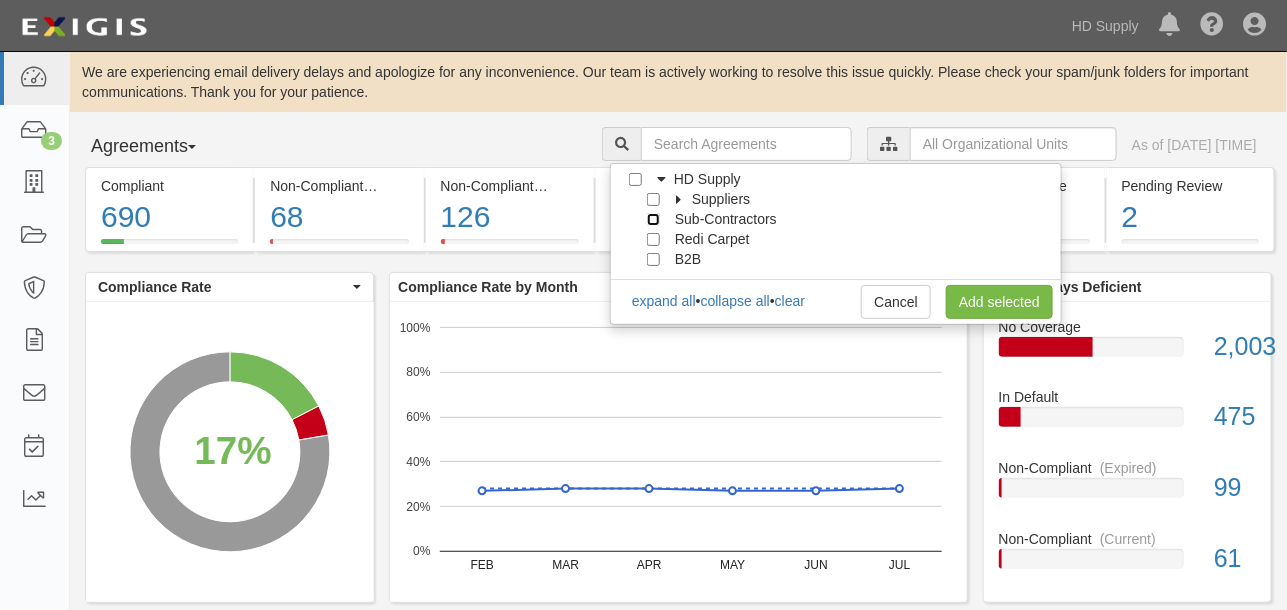 click on "Sub-Contractors" at bounding box center (653, 219) 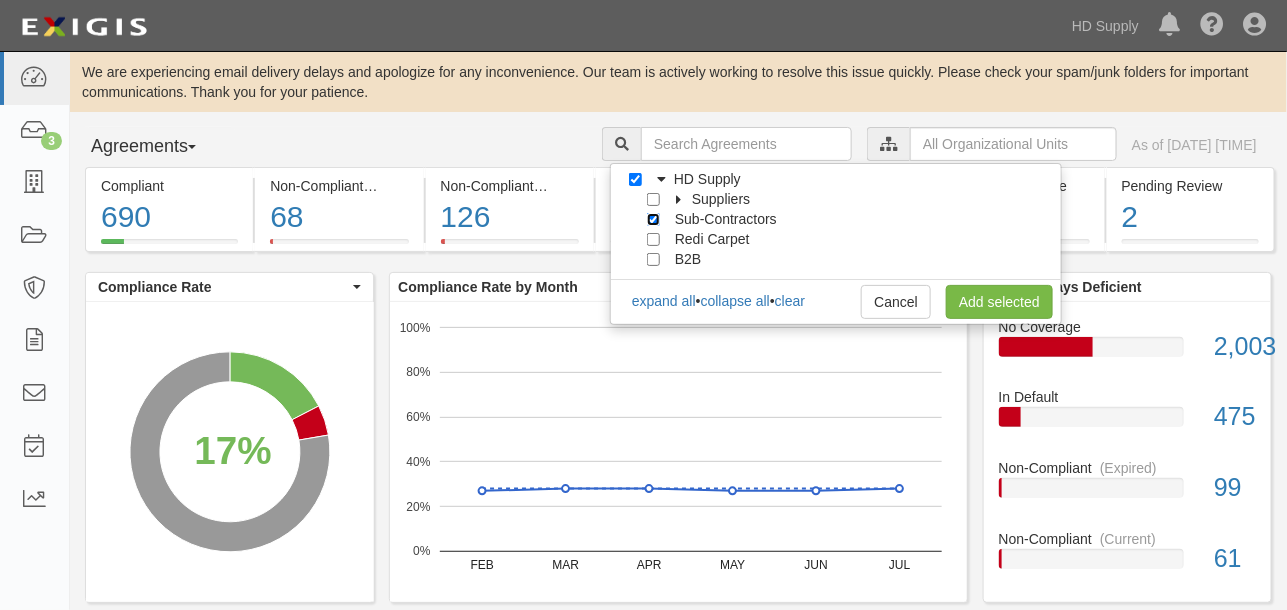 checkbox on "true" 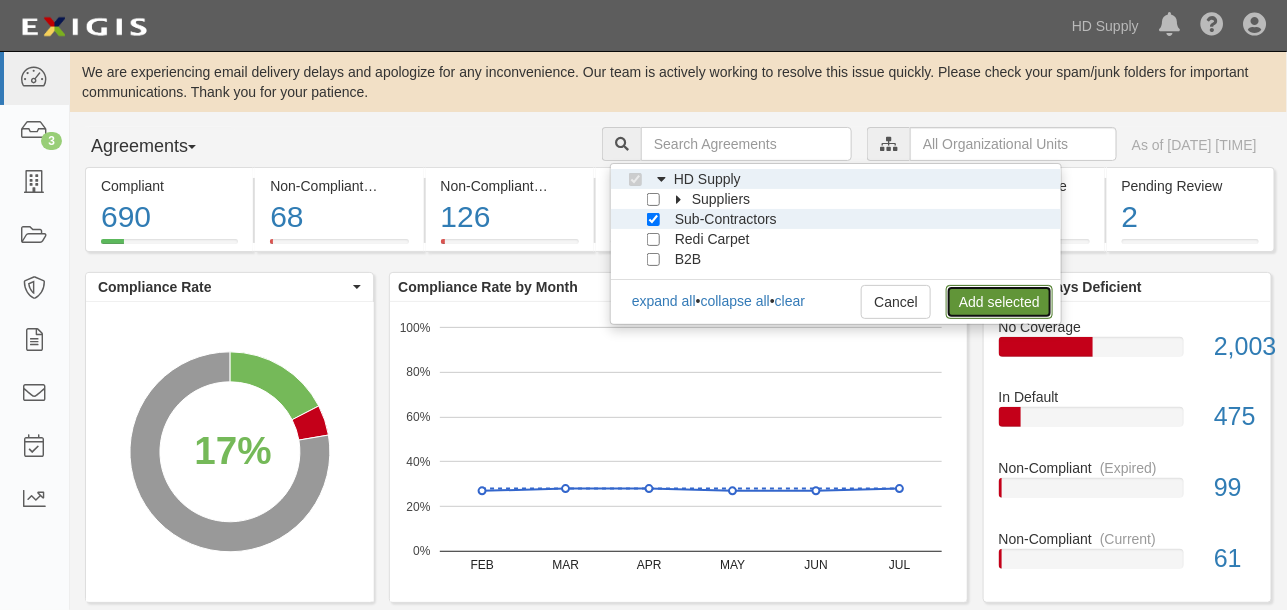 click on "Add selected" at bounding box center (999, 302) 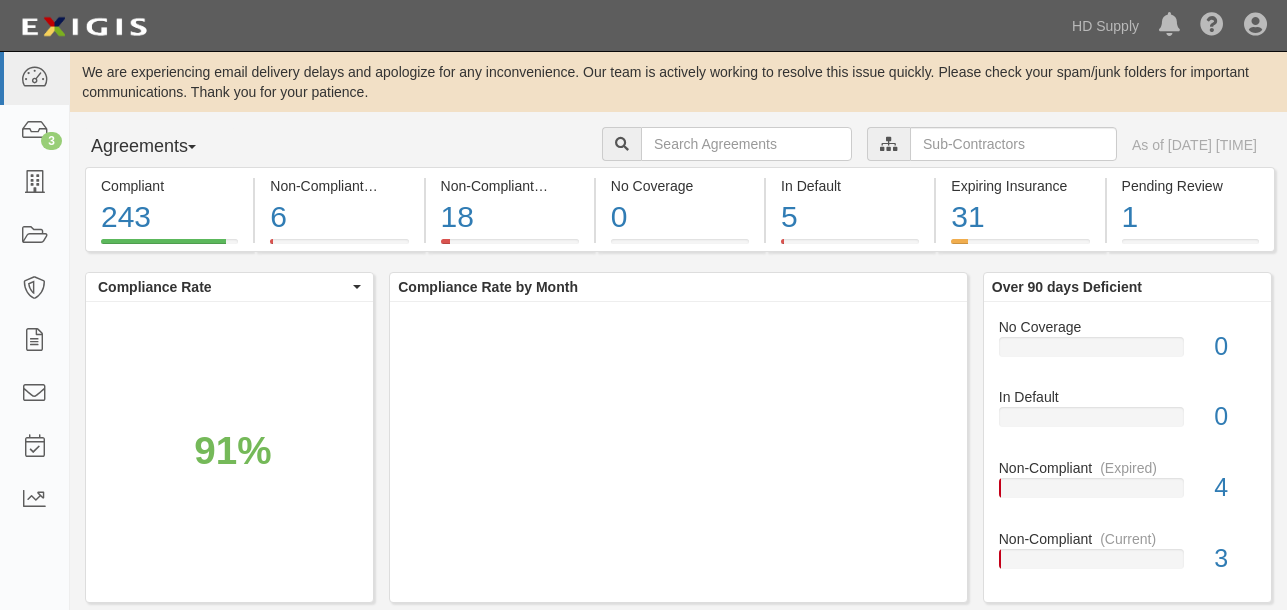 scroll, scrollTop: 0, scrollLeft: 0, axis: both 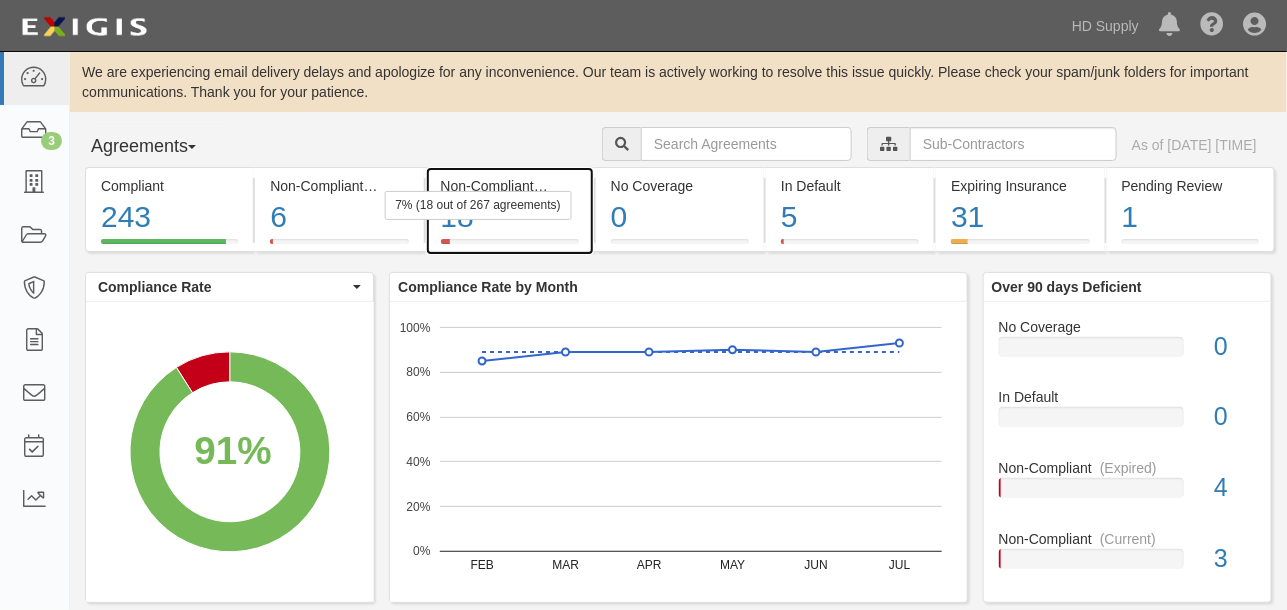 click on "18" at bounding box center [510, 217] 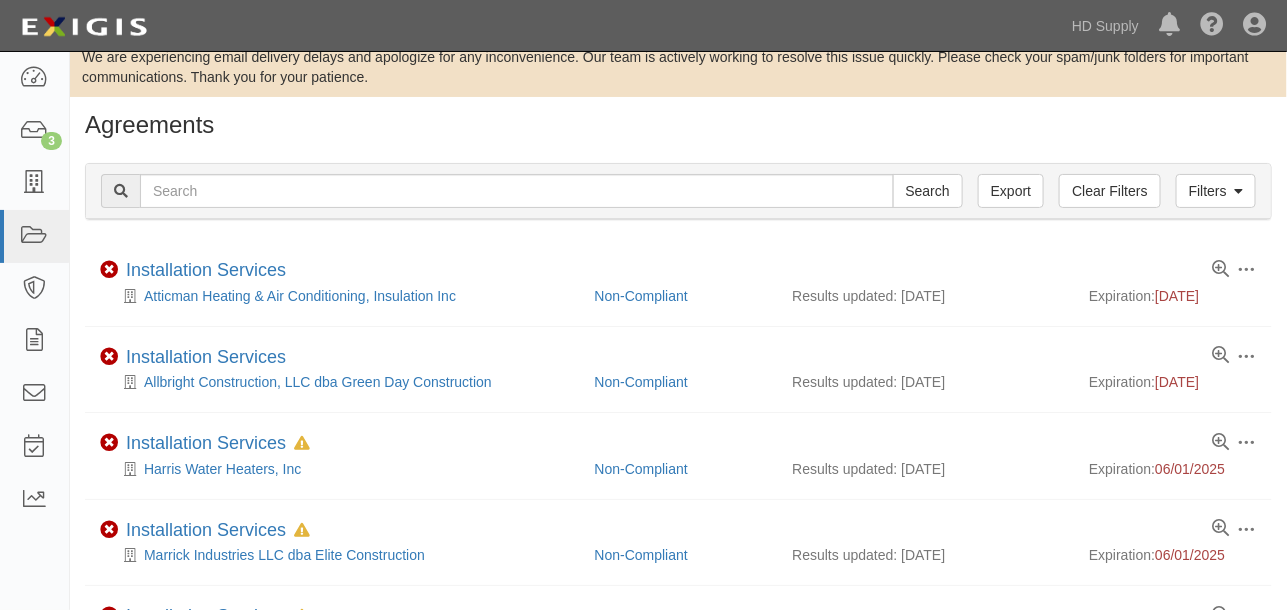 scroll, scrollTop: 0, scrollLeft: 0, axis: both 